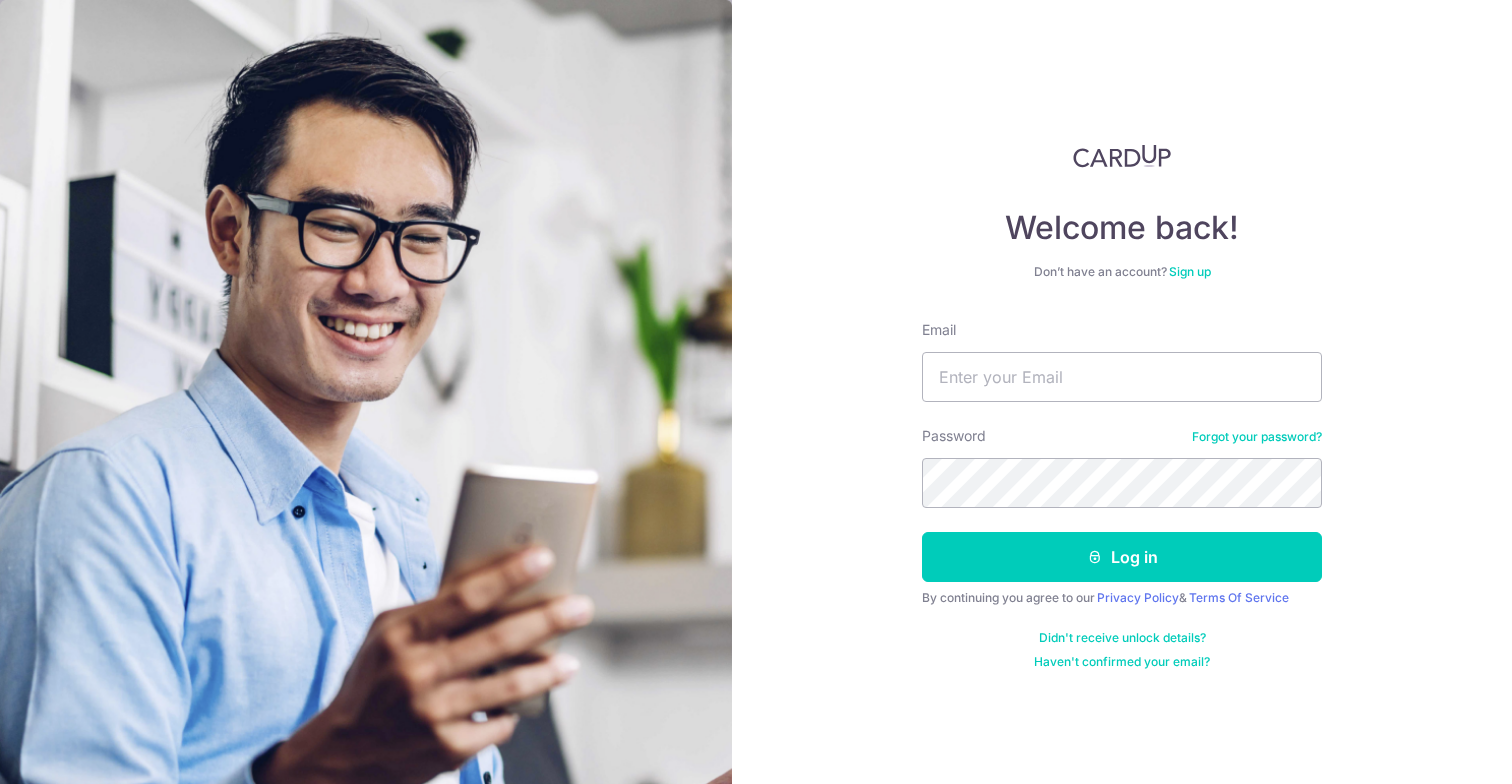scroll, scrollTop: 0, scrollLeft: 0, axis: both 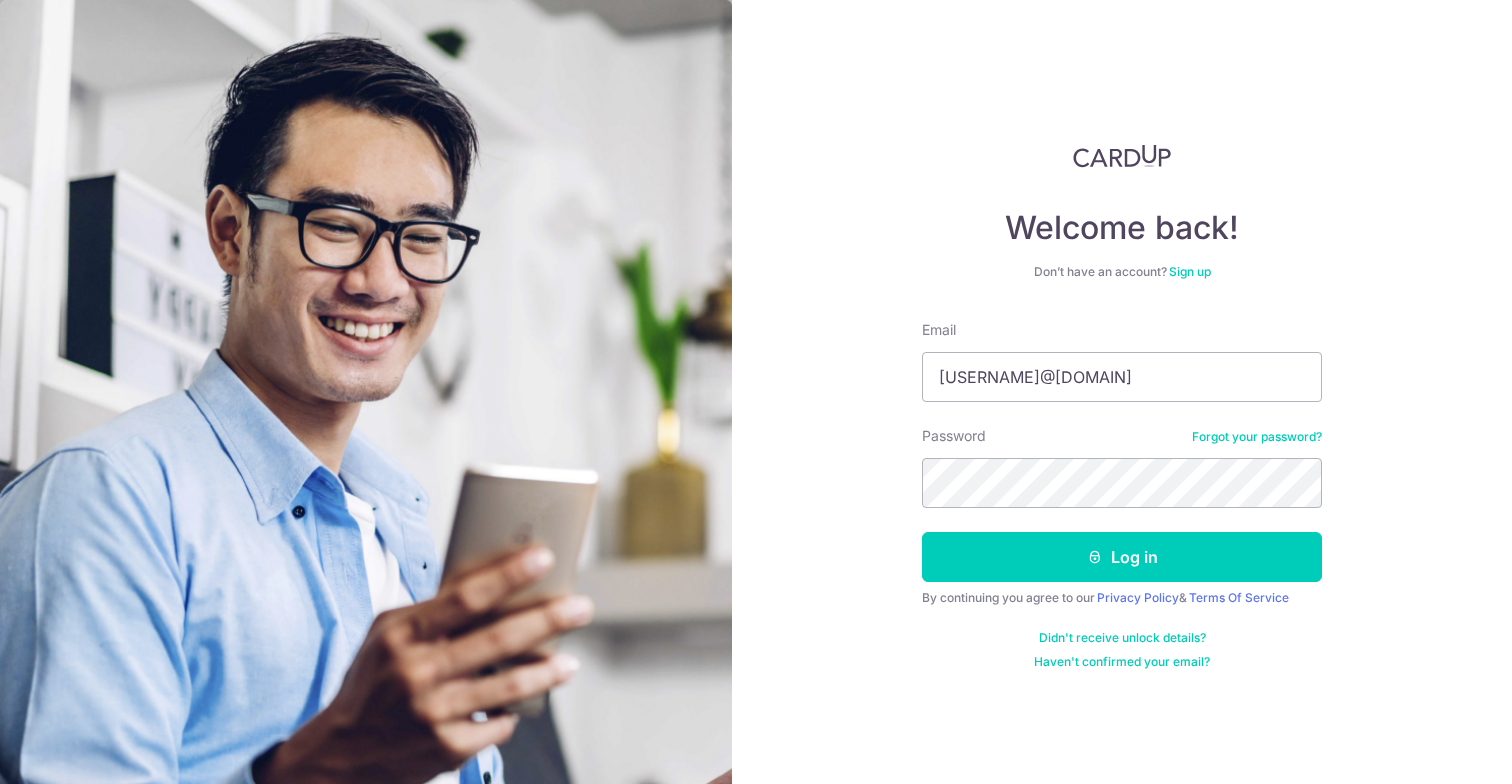 type on "[USERNAME]@[DOMAIN]" 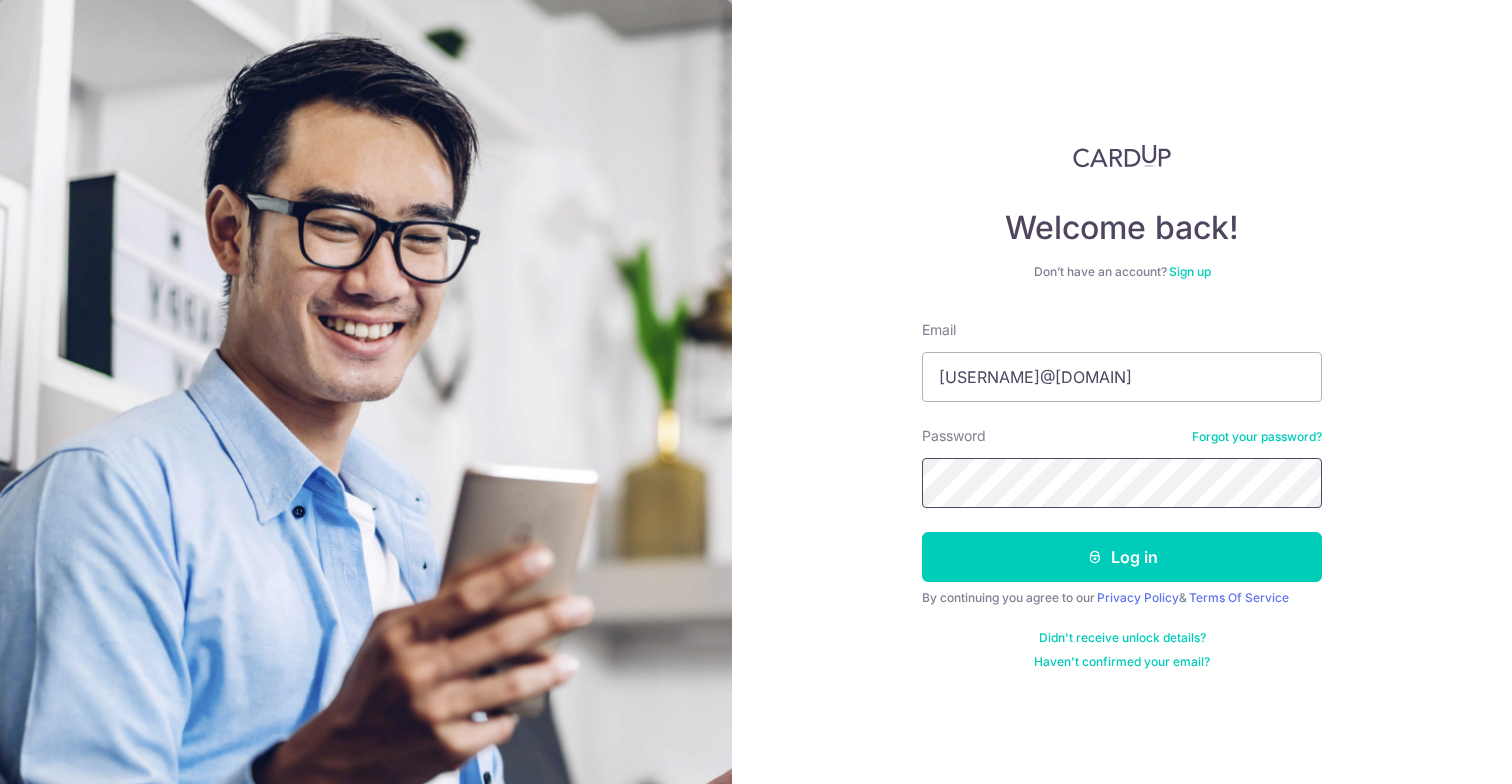 click on "Log in" at bounding box center (1122, 557) 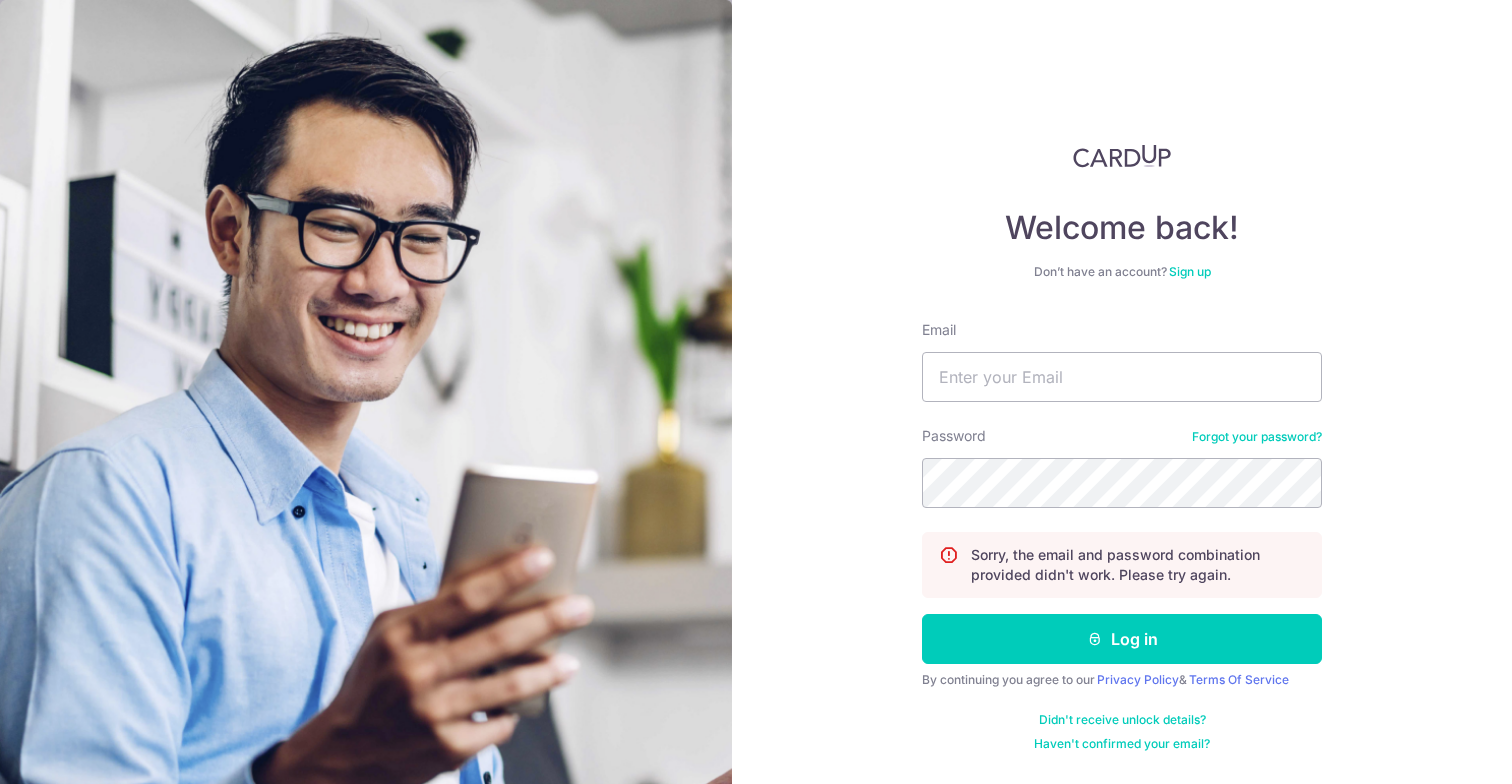 scroll, scrollTop: 0, scrollLeft: 0, axis: both 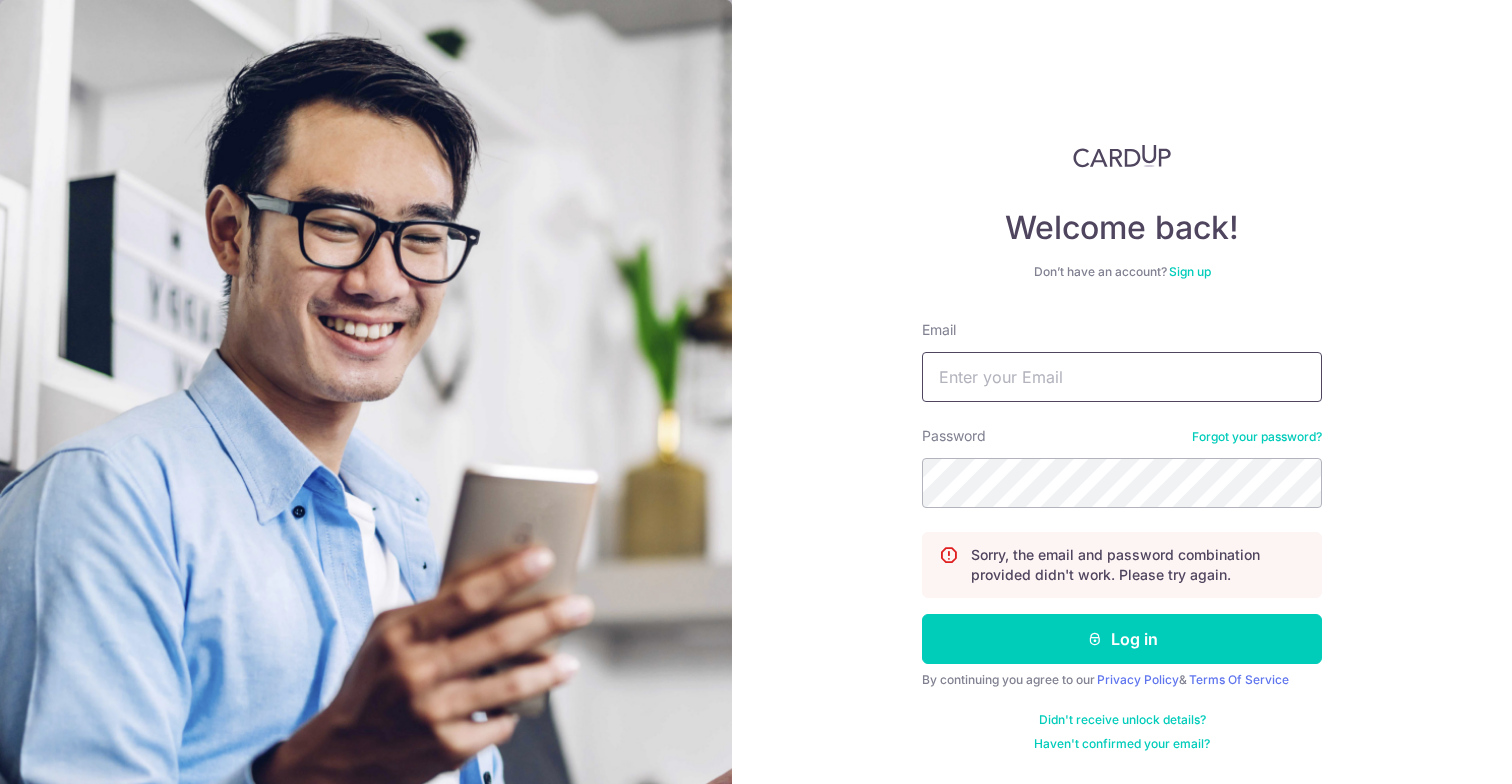 click on "Email" at bounding box center (1122, 377) 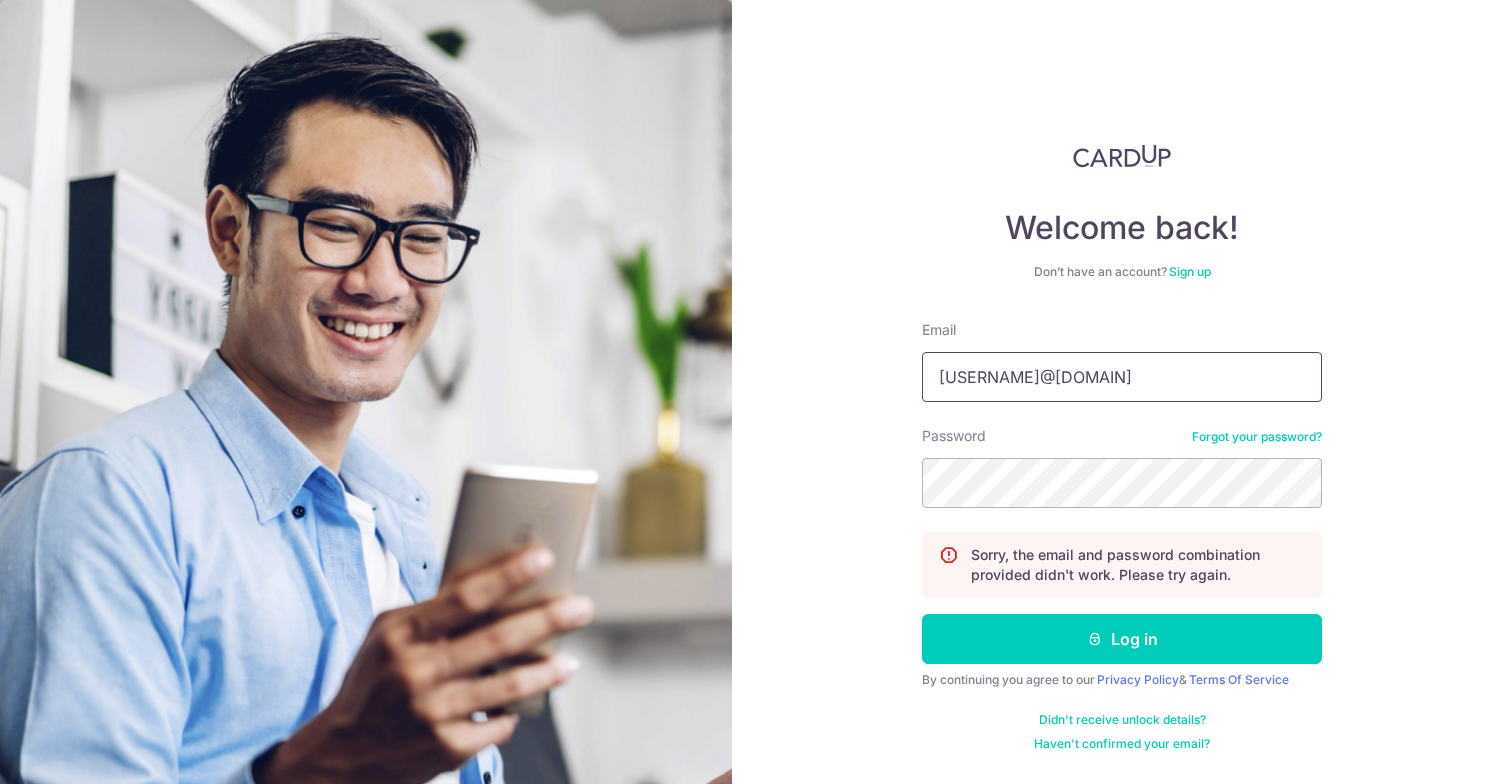 type on "[EMAIL]" 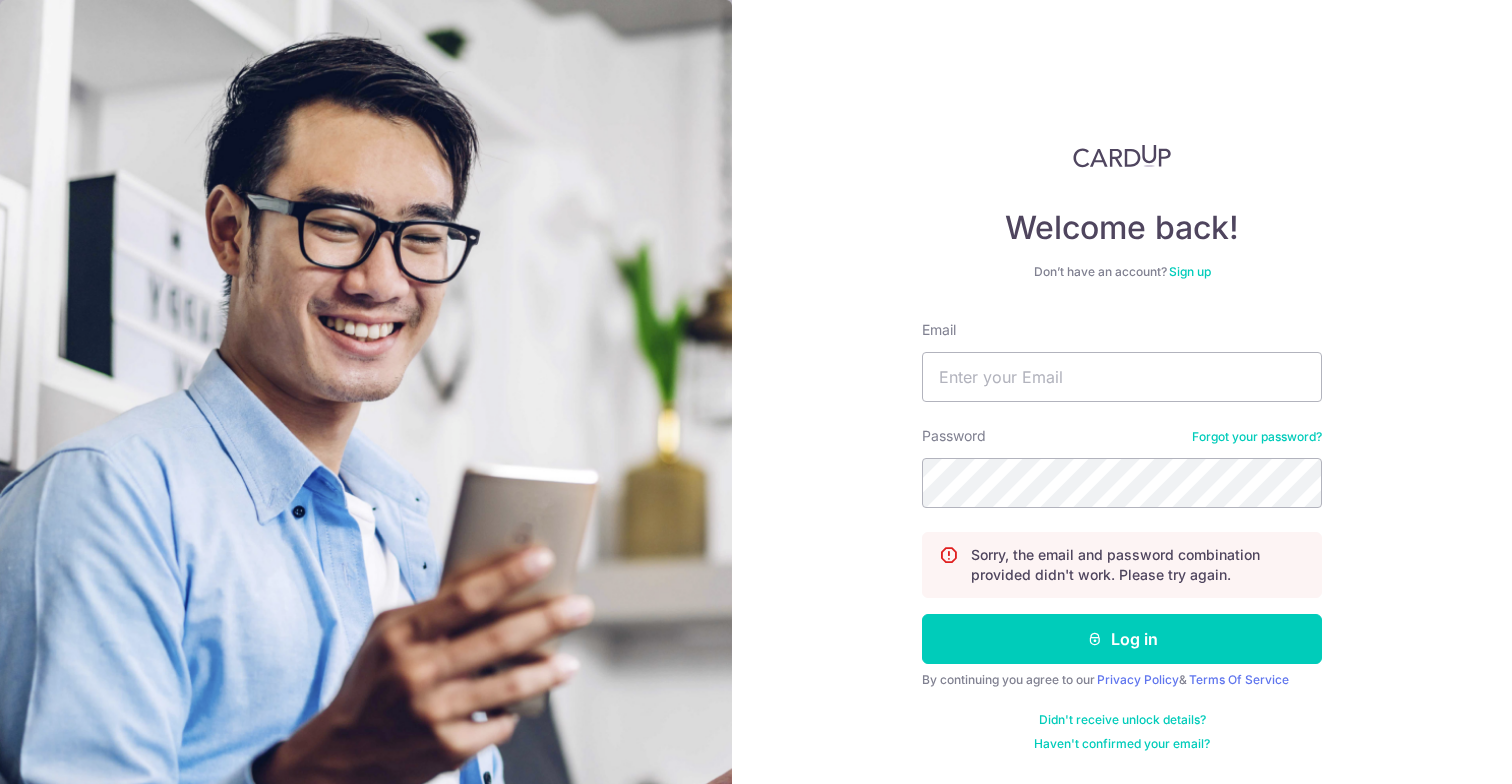 scroll, scrollTop: 0, scrollLeft: 0, axis: both 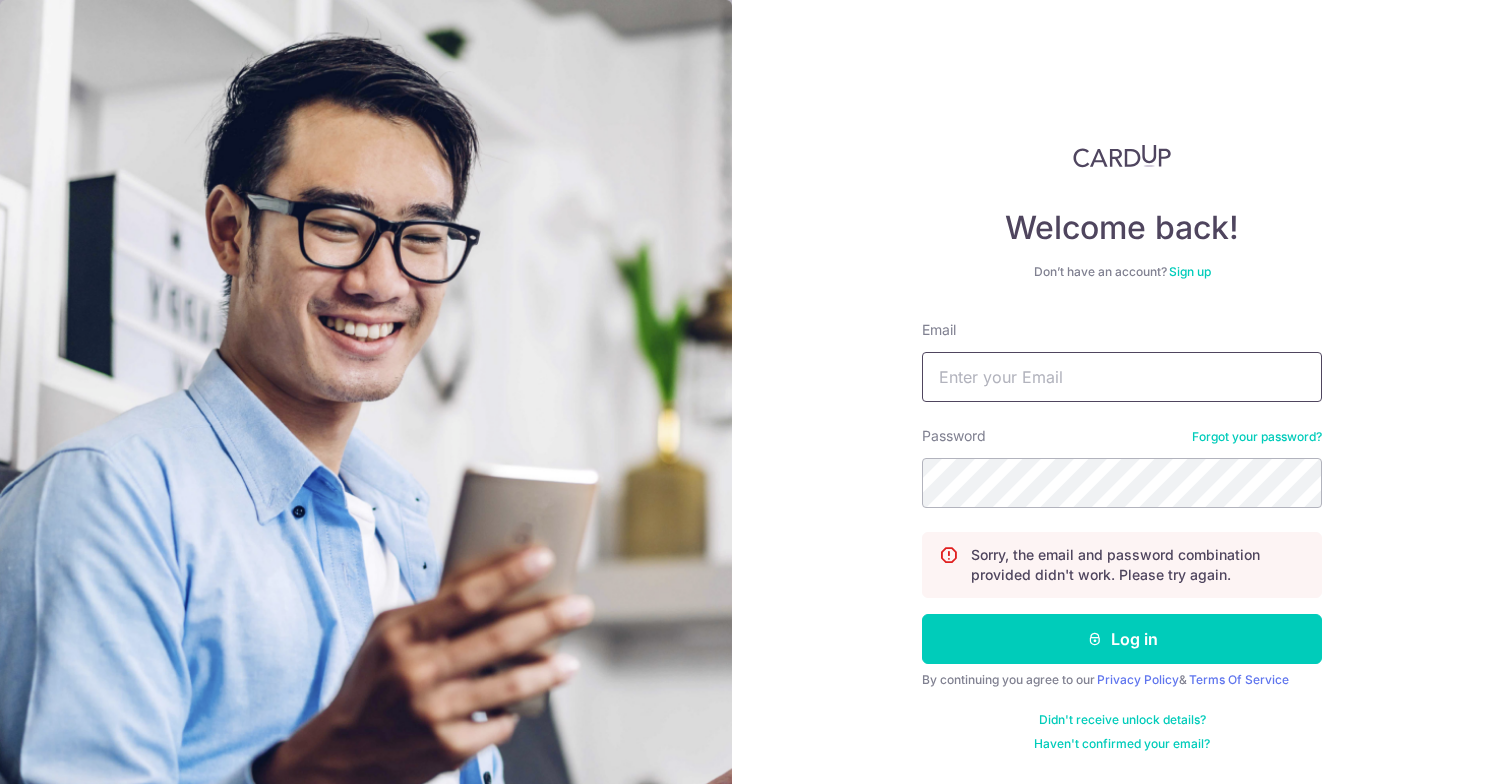 click on "Email" at bounding box center (1122, 377) 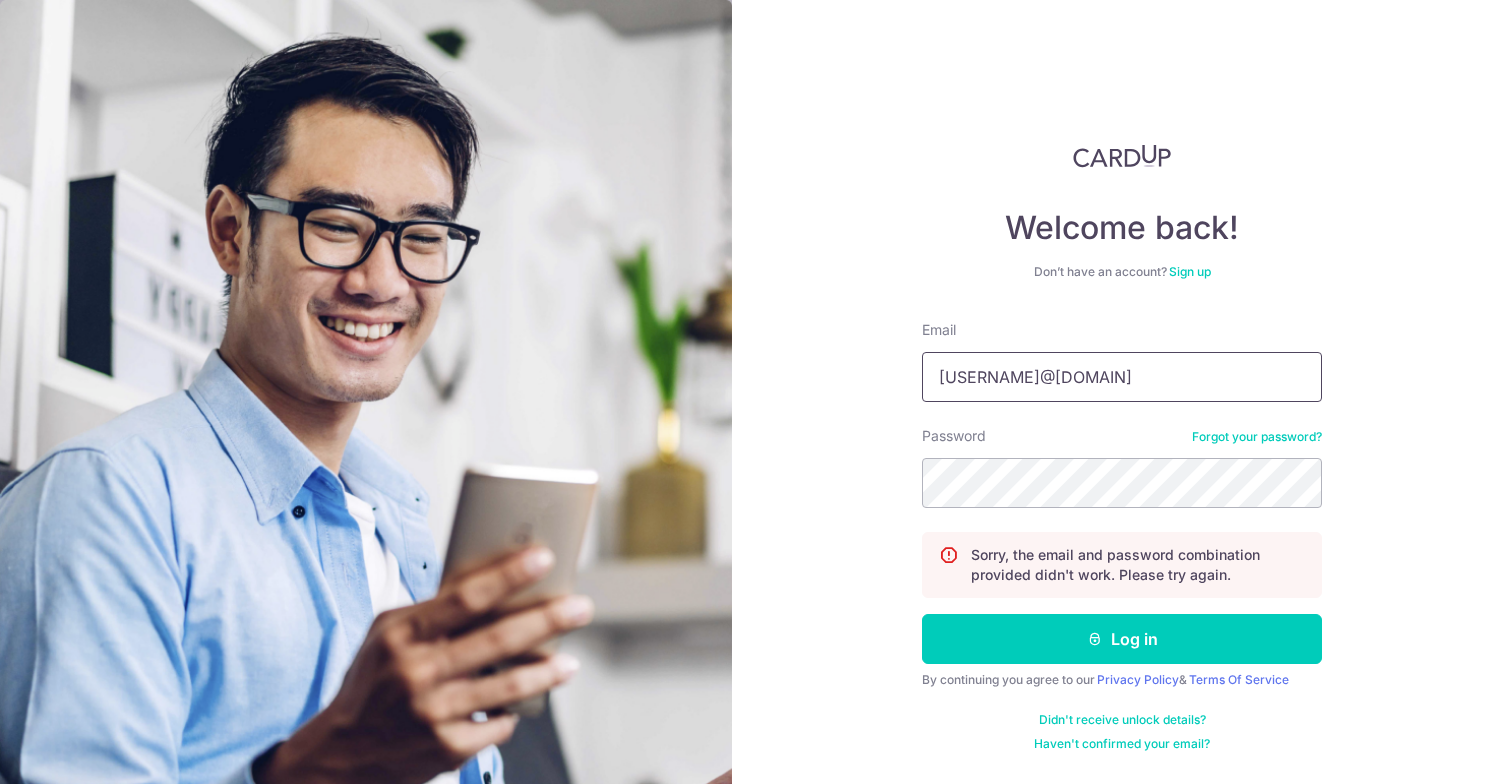 type on "zhixuan.1109@gmail.com" 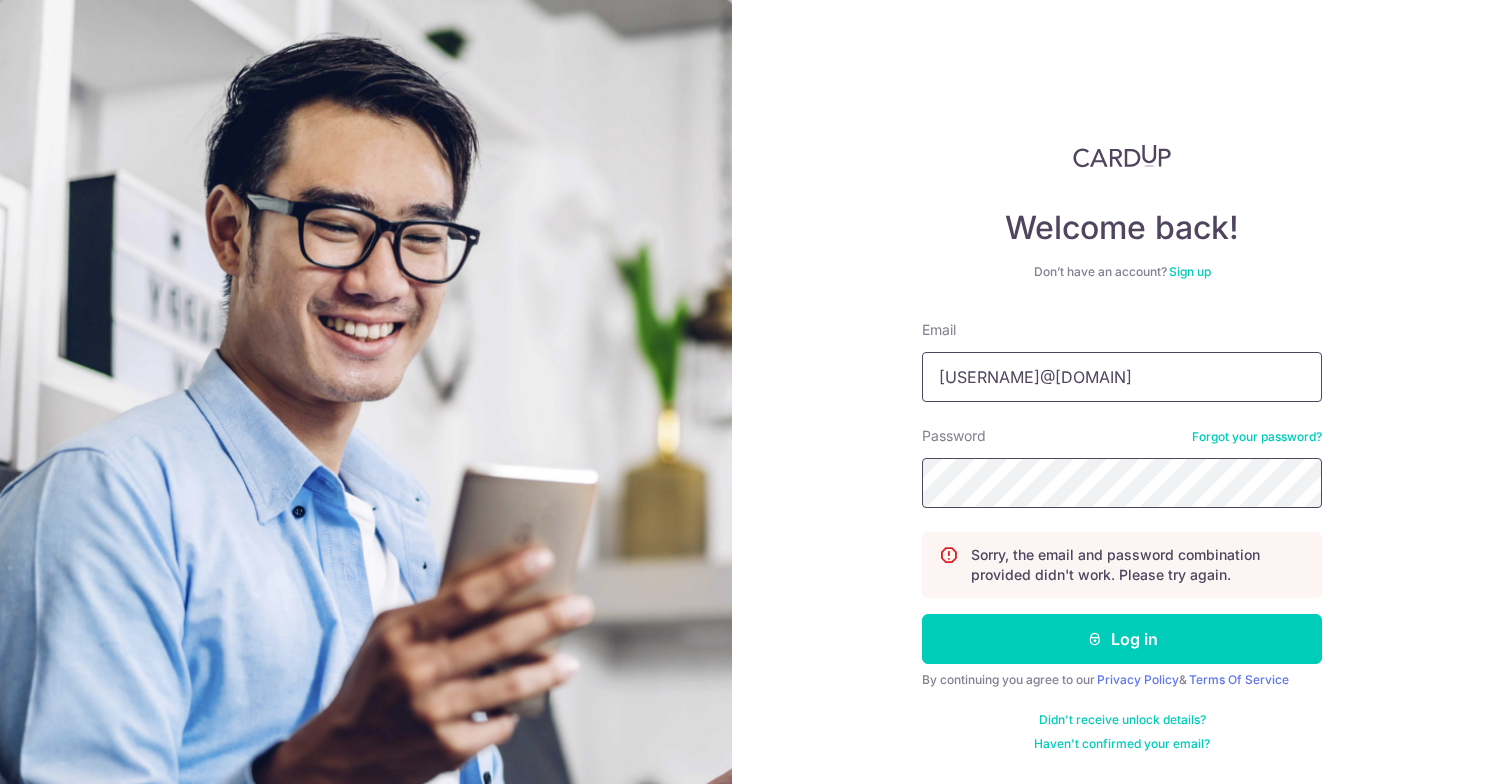 click on "Log in" at bounding box center (1122, 639) 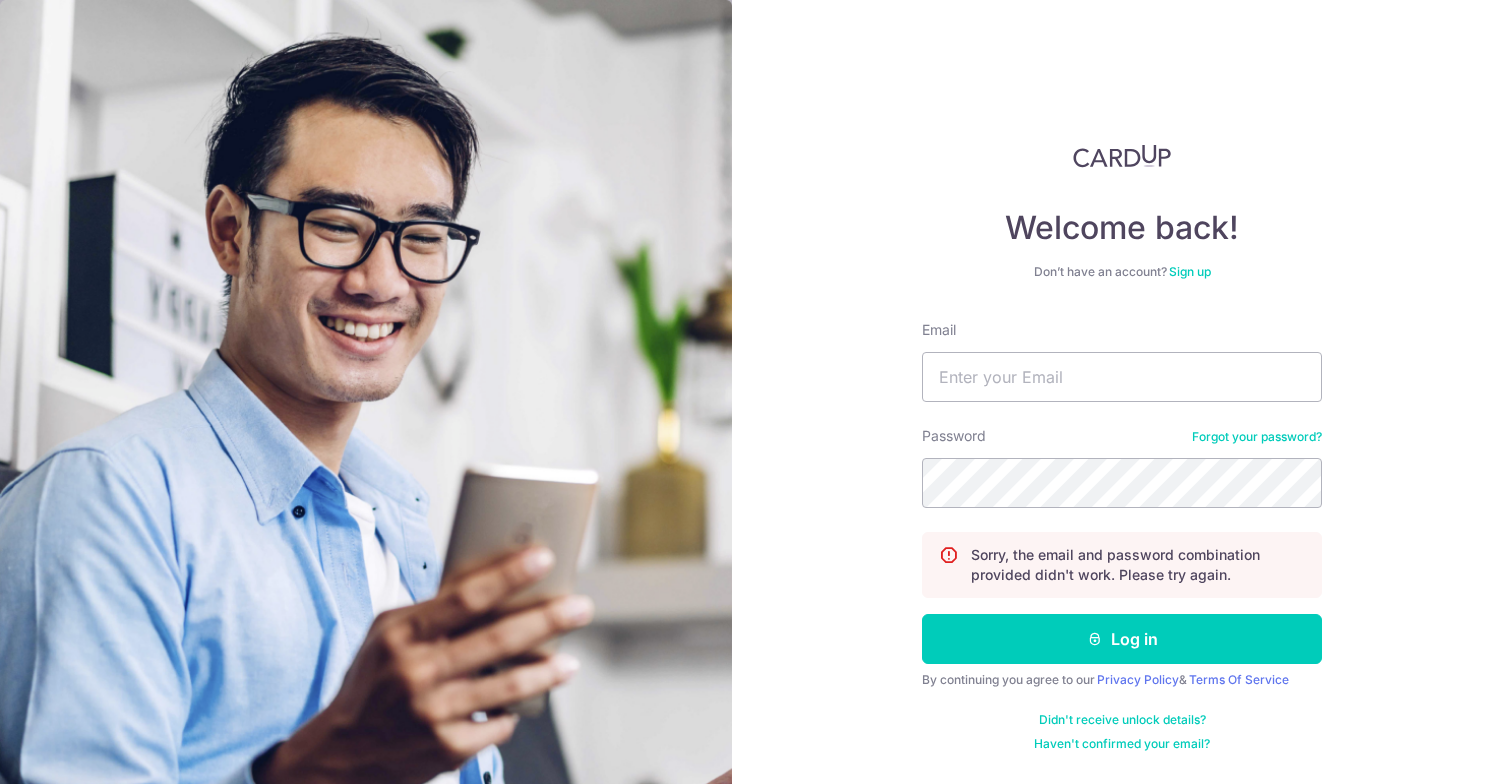 scroll, scrollTop: 0, scrollLeft: 0, axis: both 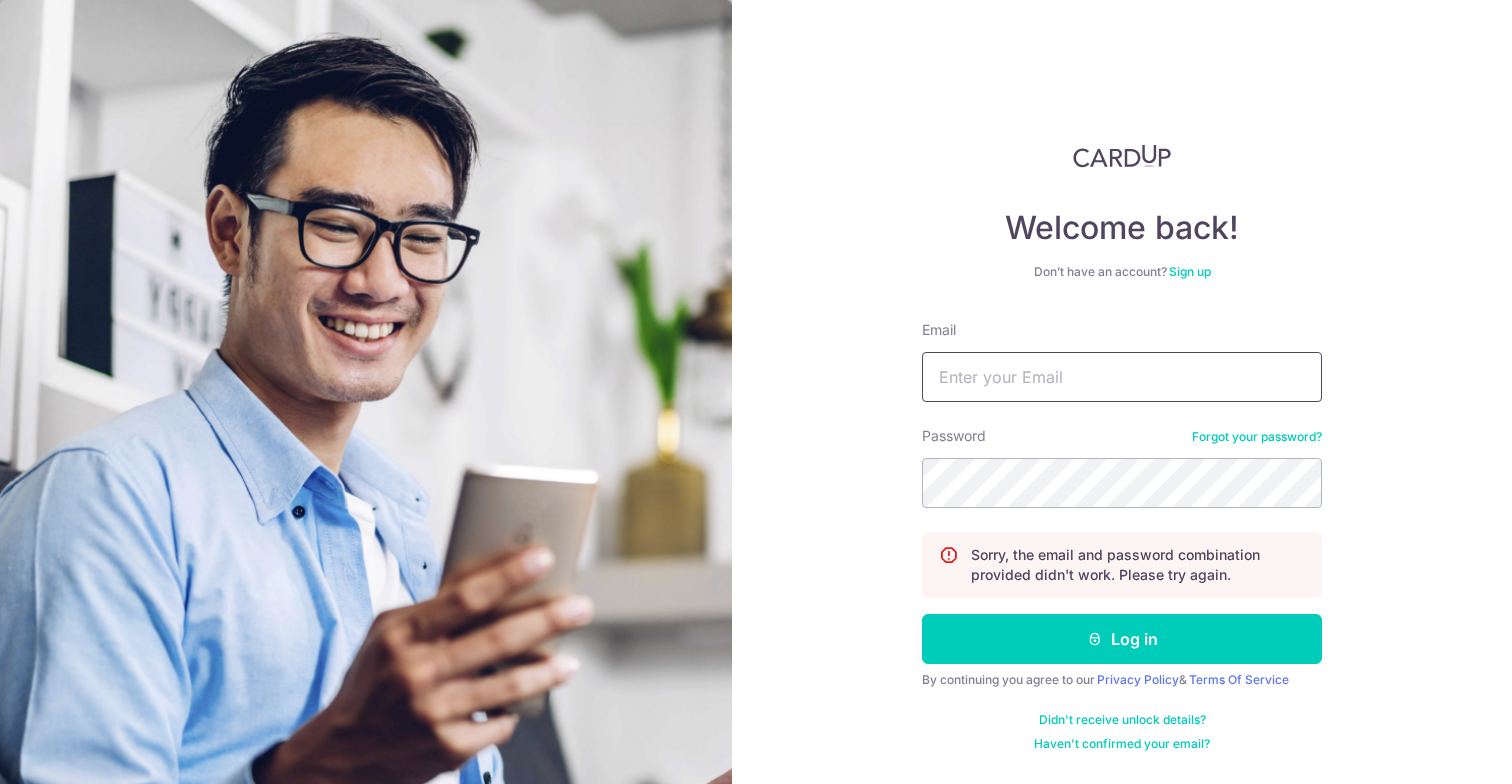 click on "Email" at bounding box center [1122, 377] 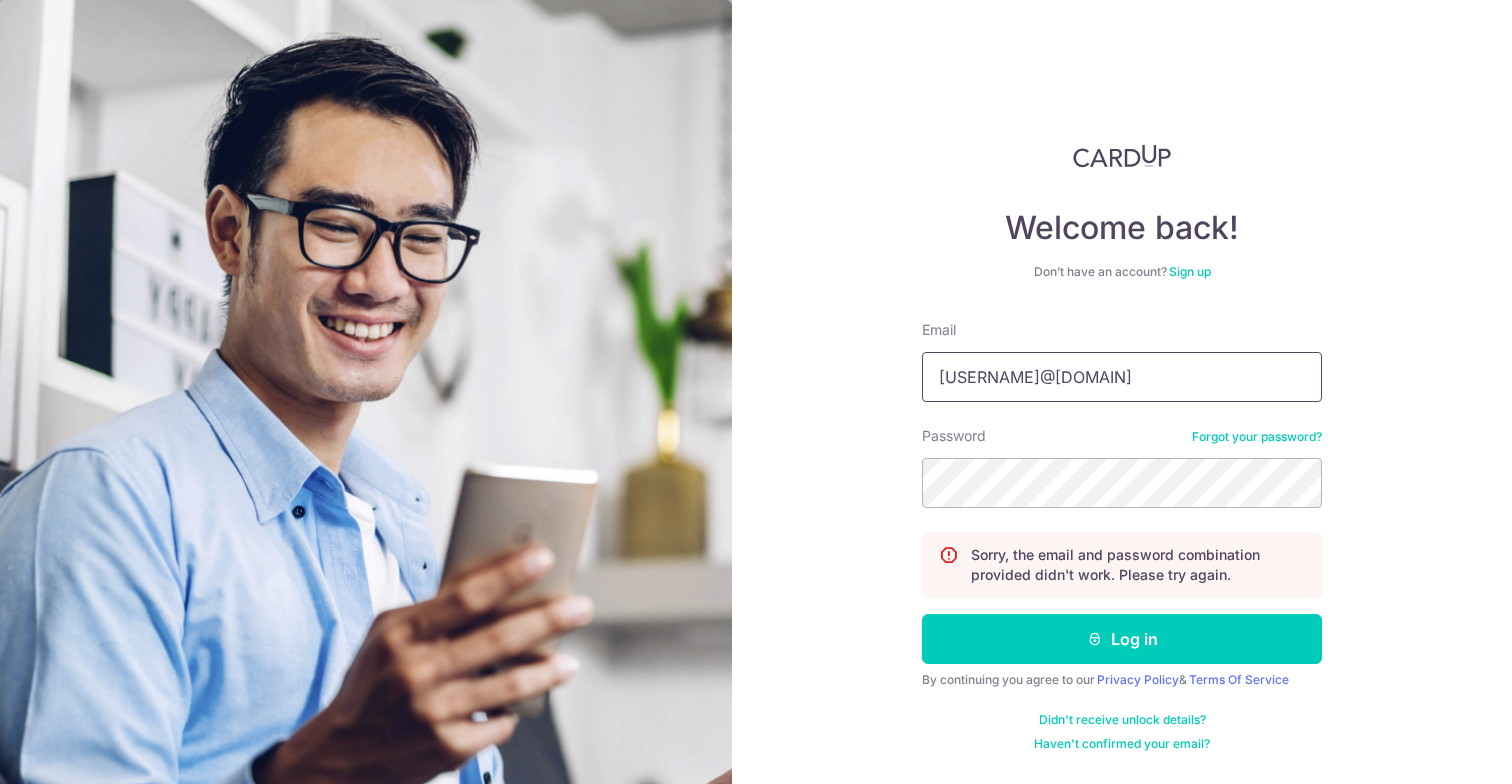 type on "[USERNAME]@[DOMAIN]" 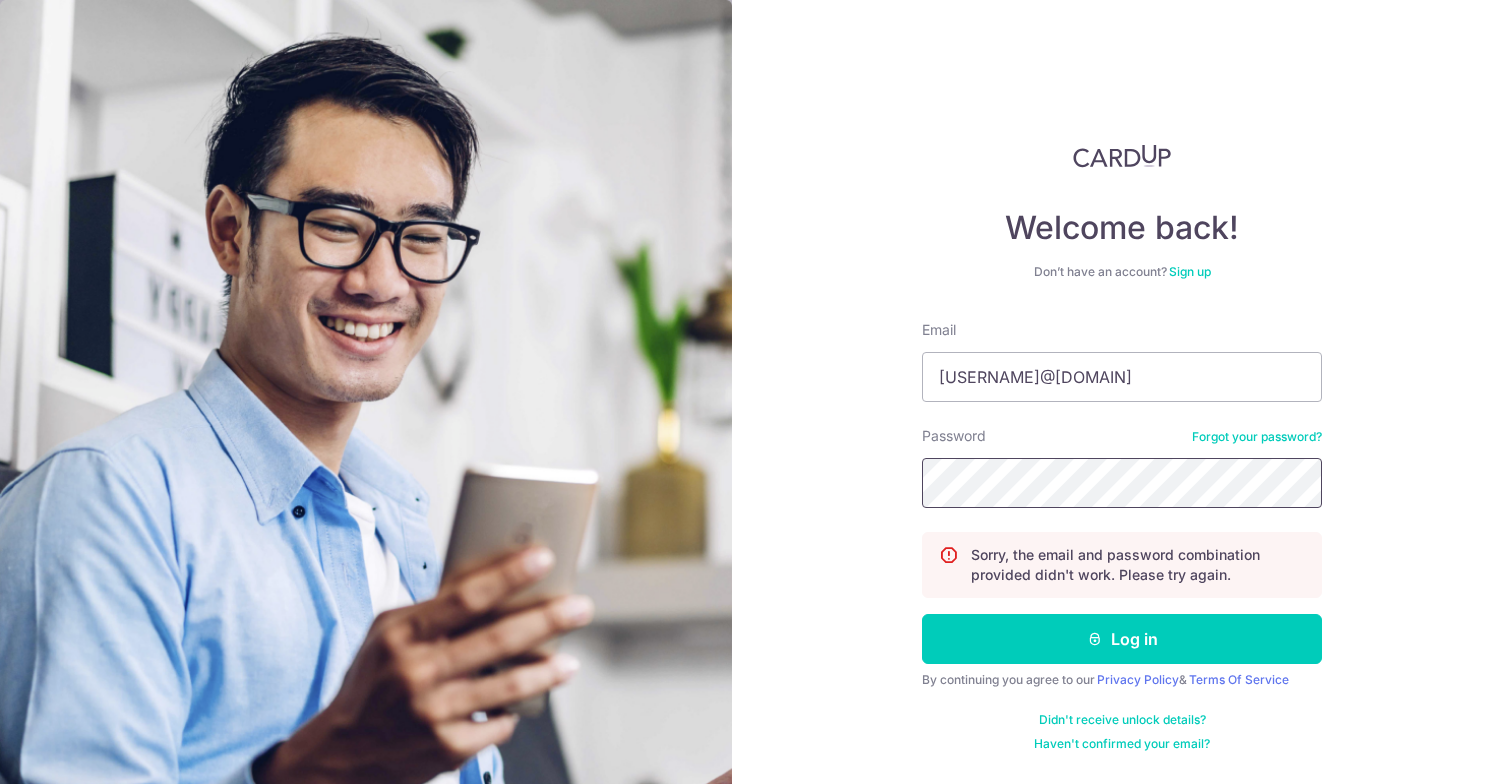 click on "Log in" at bounding box center (1122, 639) 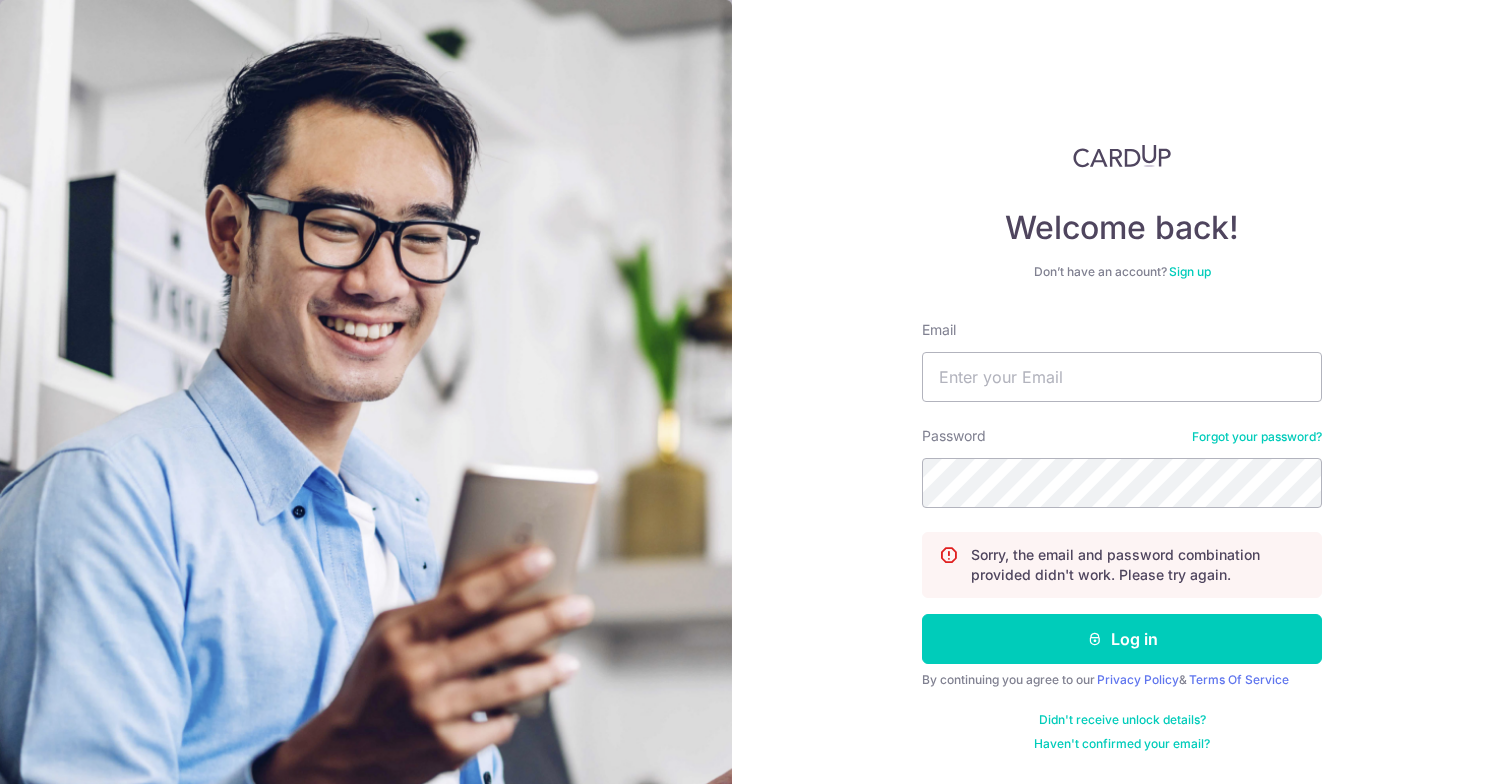 scroll, scrollTop: 0, scrollLeft: 0, axis: both 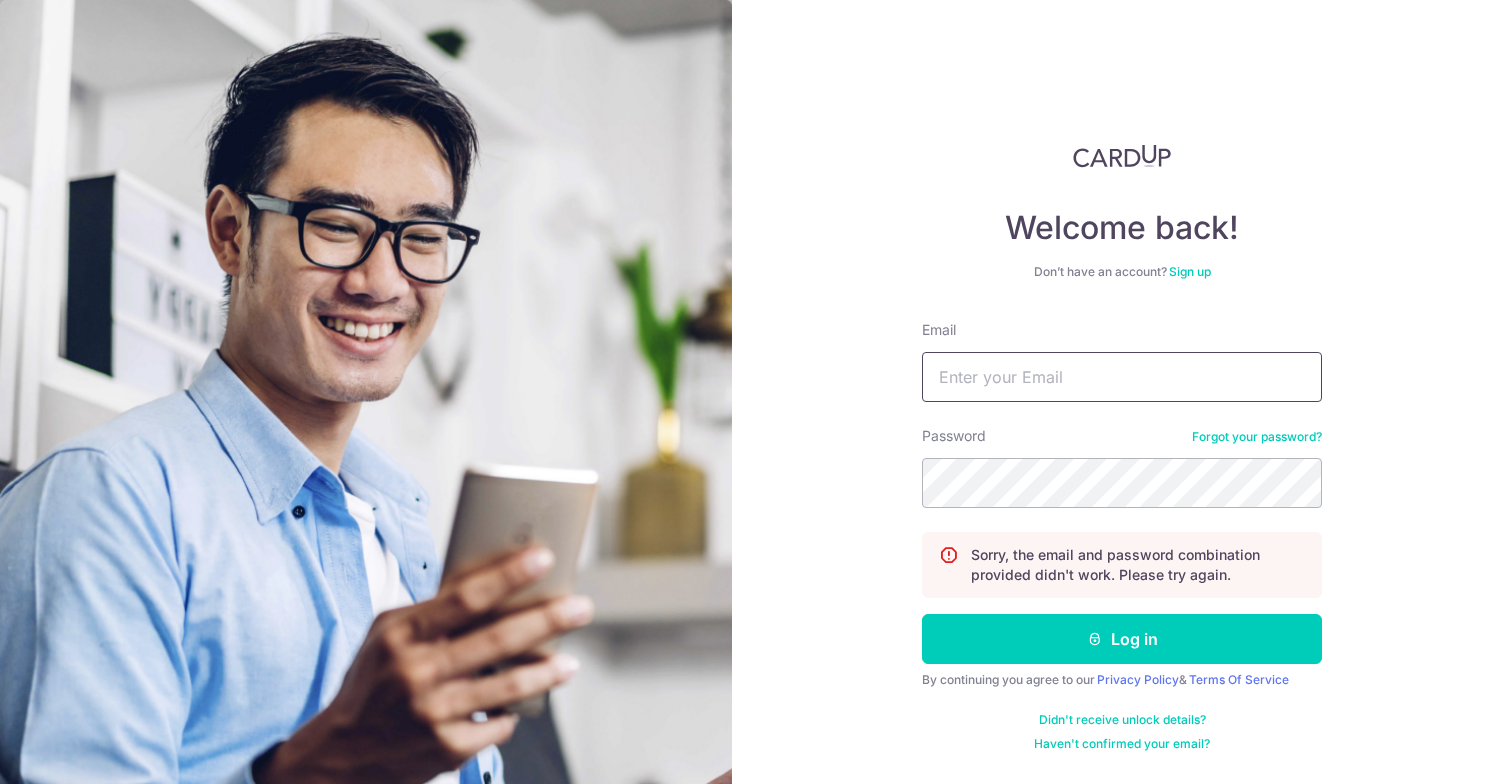 click on "Email" at bounding box center [1122, 377] 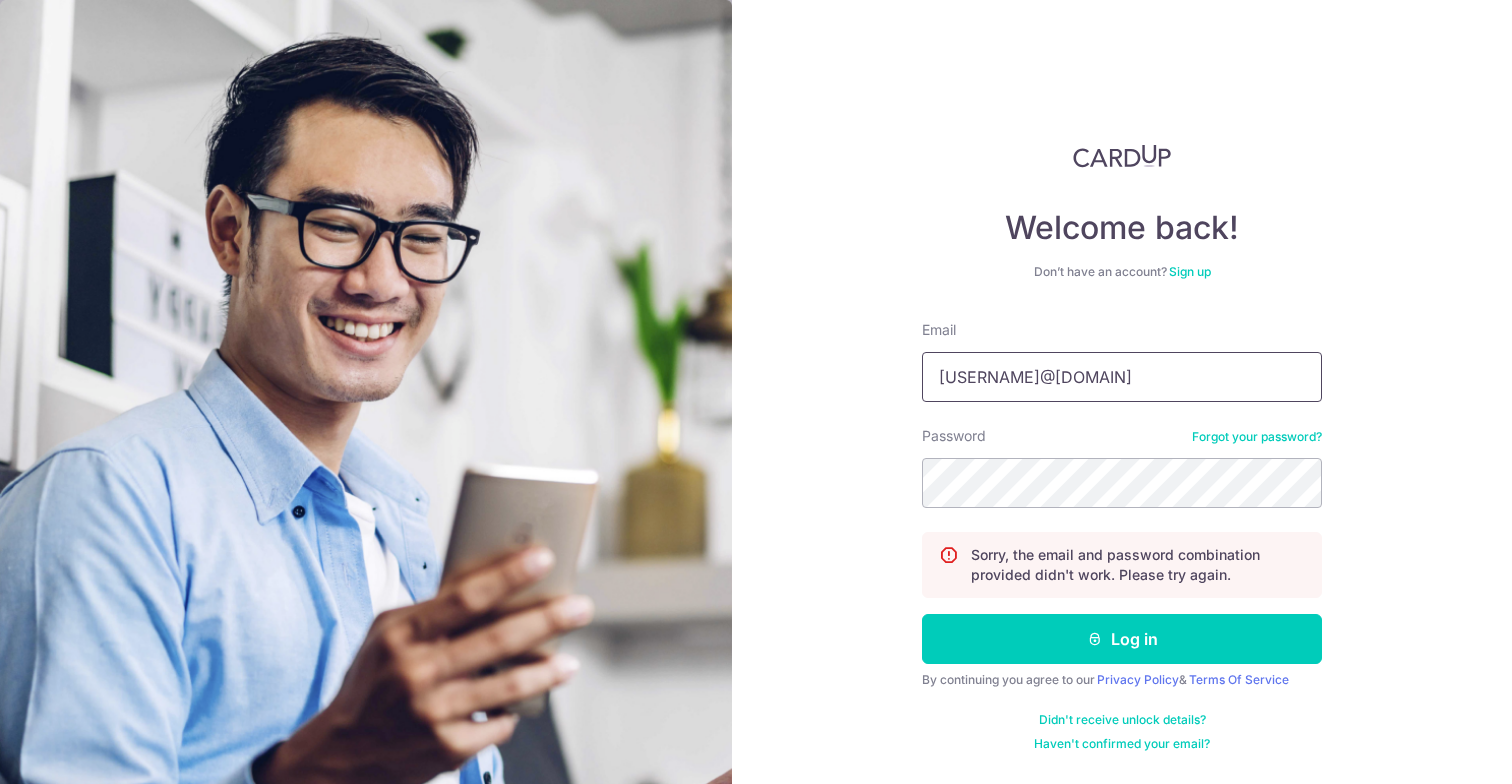 type on "[USERNAME]@[DOMAIN]" 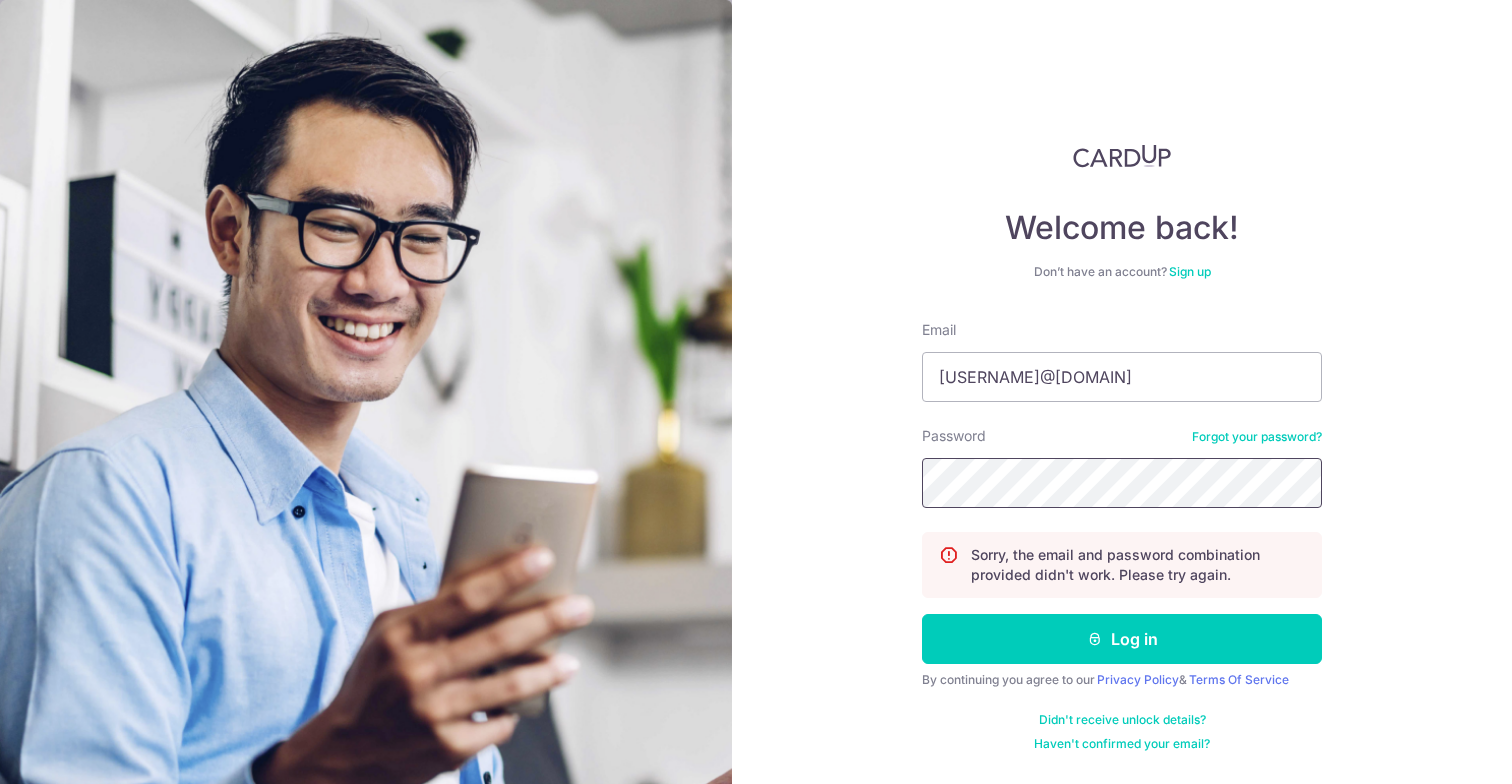 click on "Log in" at bounding box center [1122, 639] 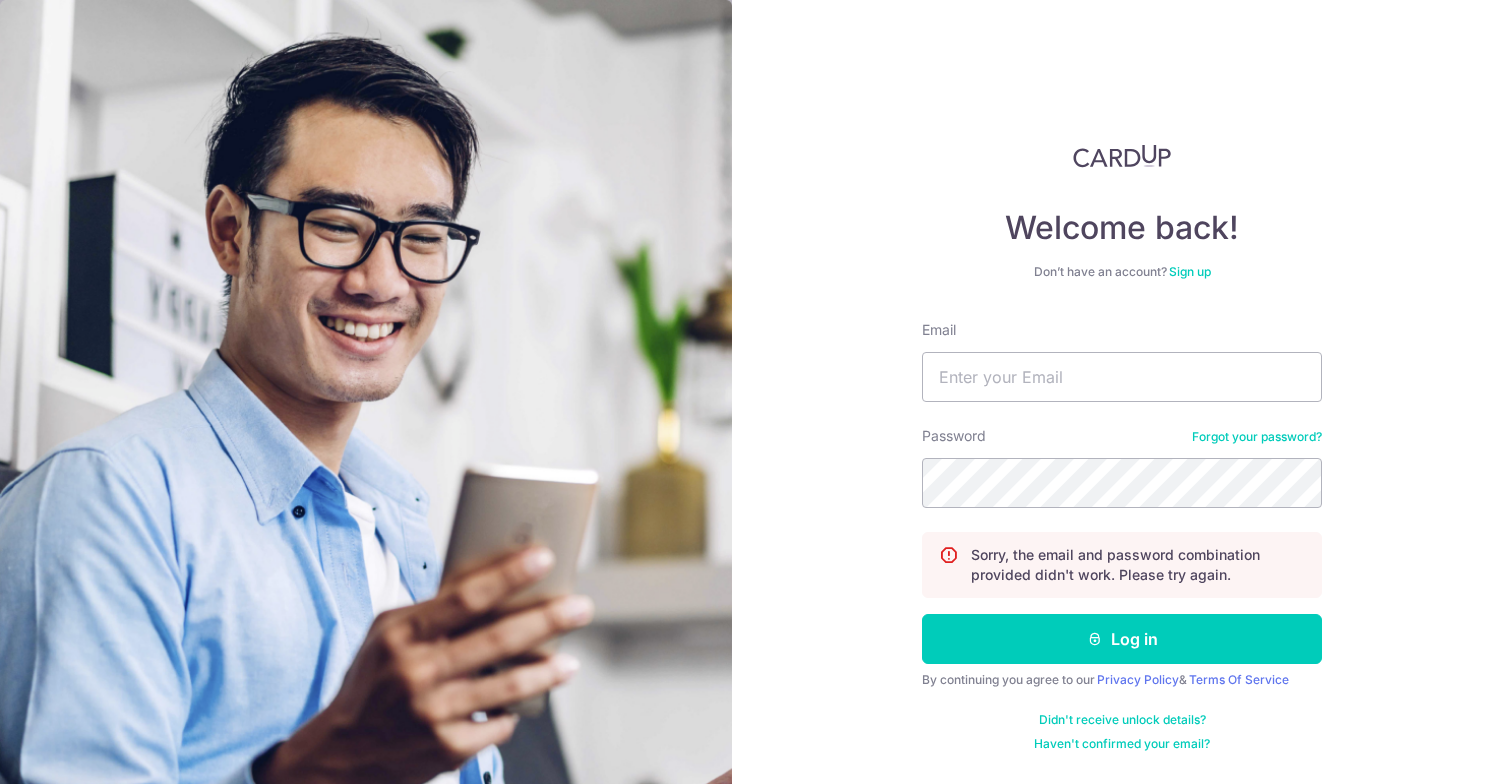 scroll, scrollTop: 0, scrollLeft: 0, axis: both 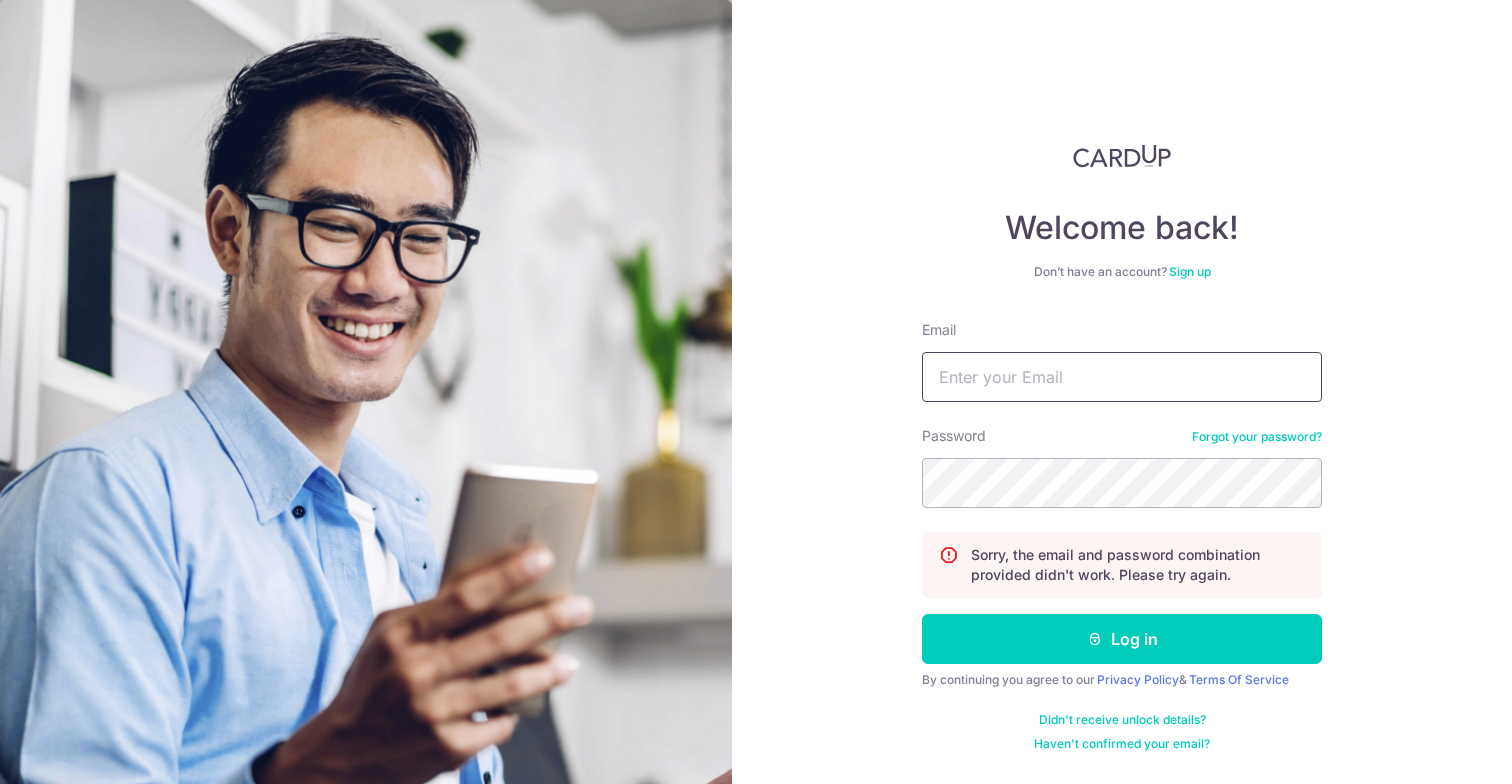click on "Email" at bounding box center [1122, 377] 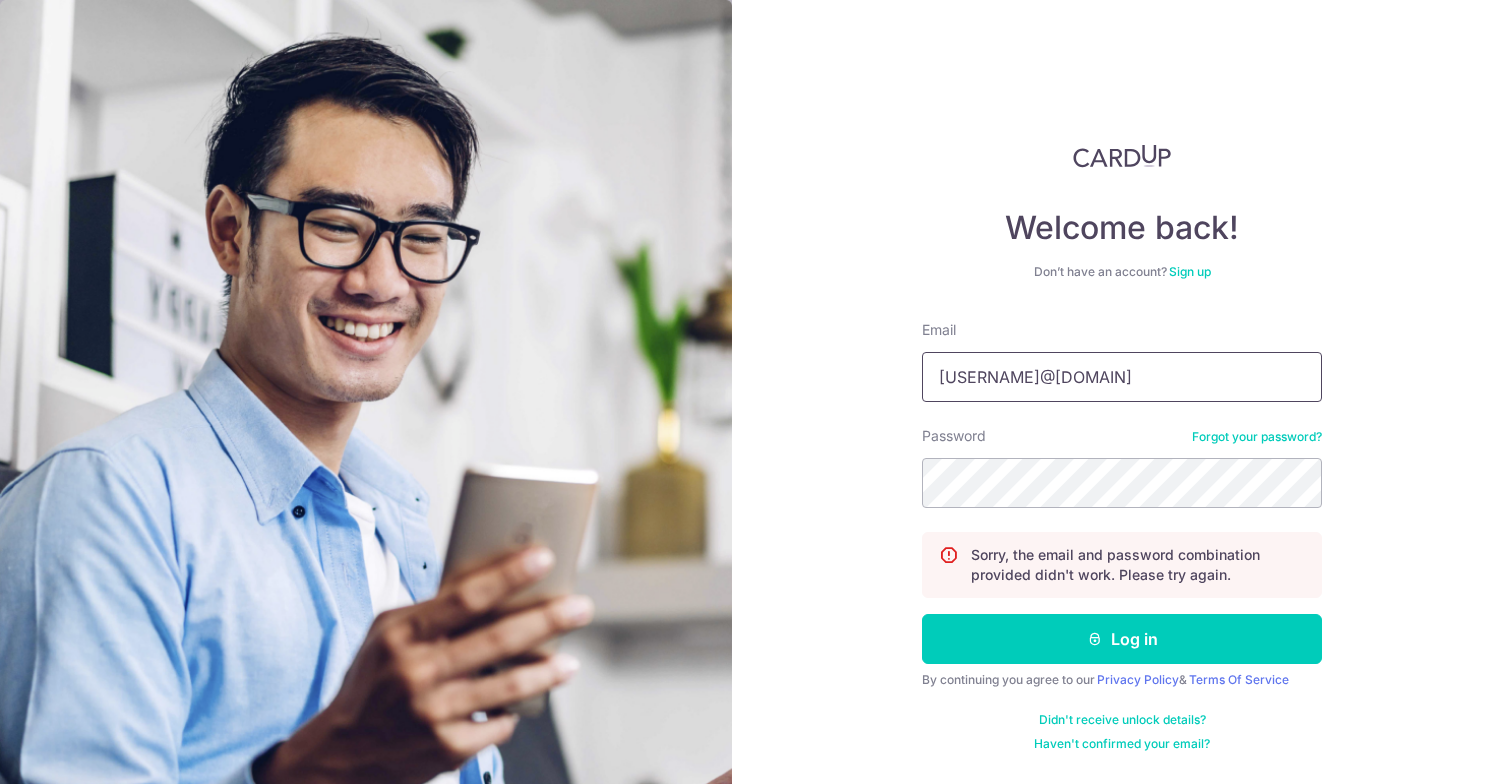 type on "[USERNAME]@[DOMAIN]" 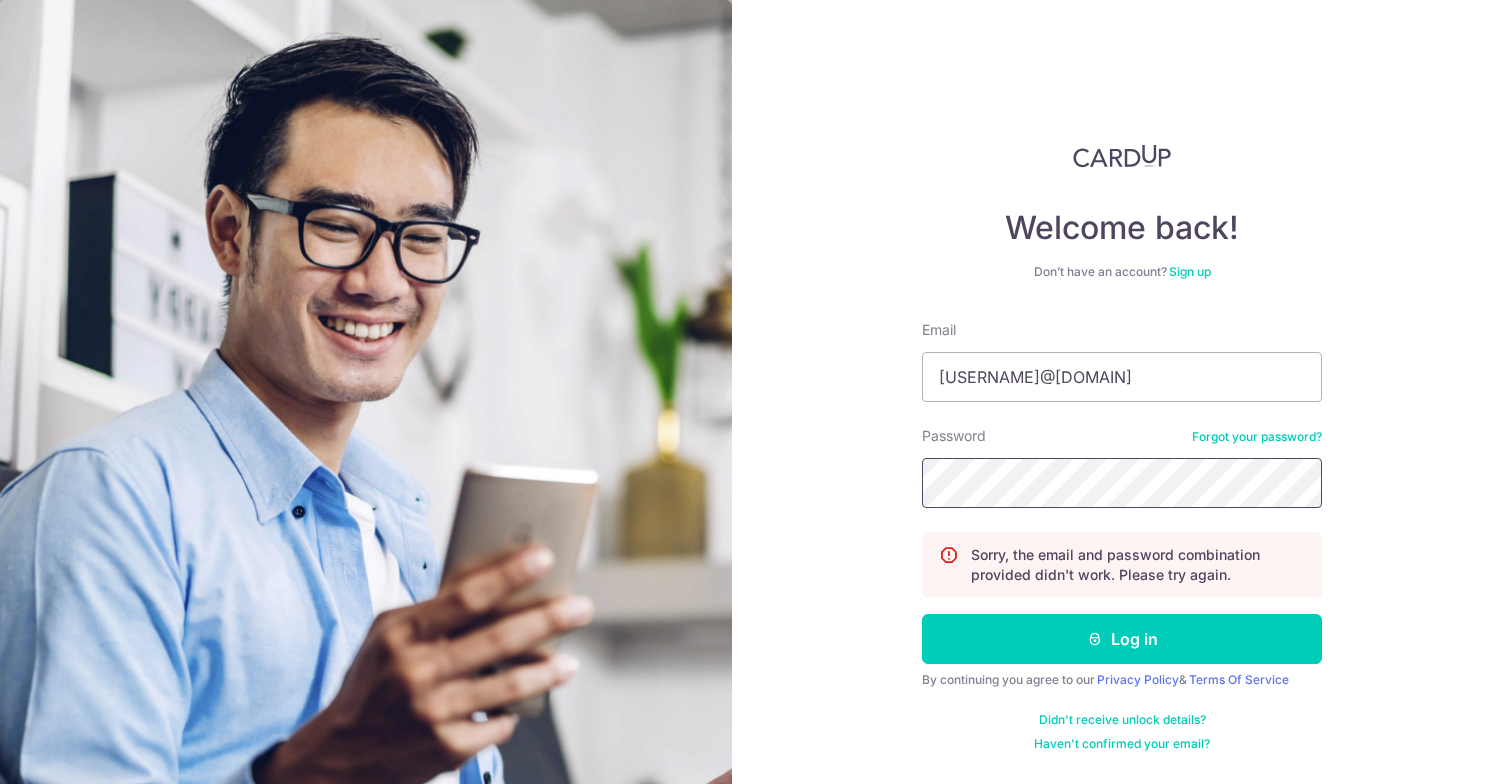 click on "Log in" at bounding box center [1122, 639] 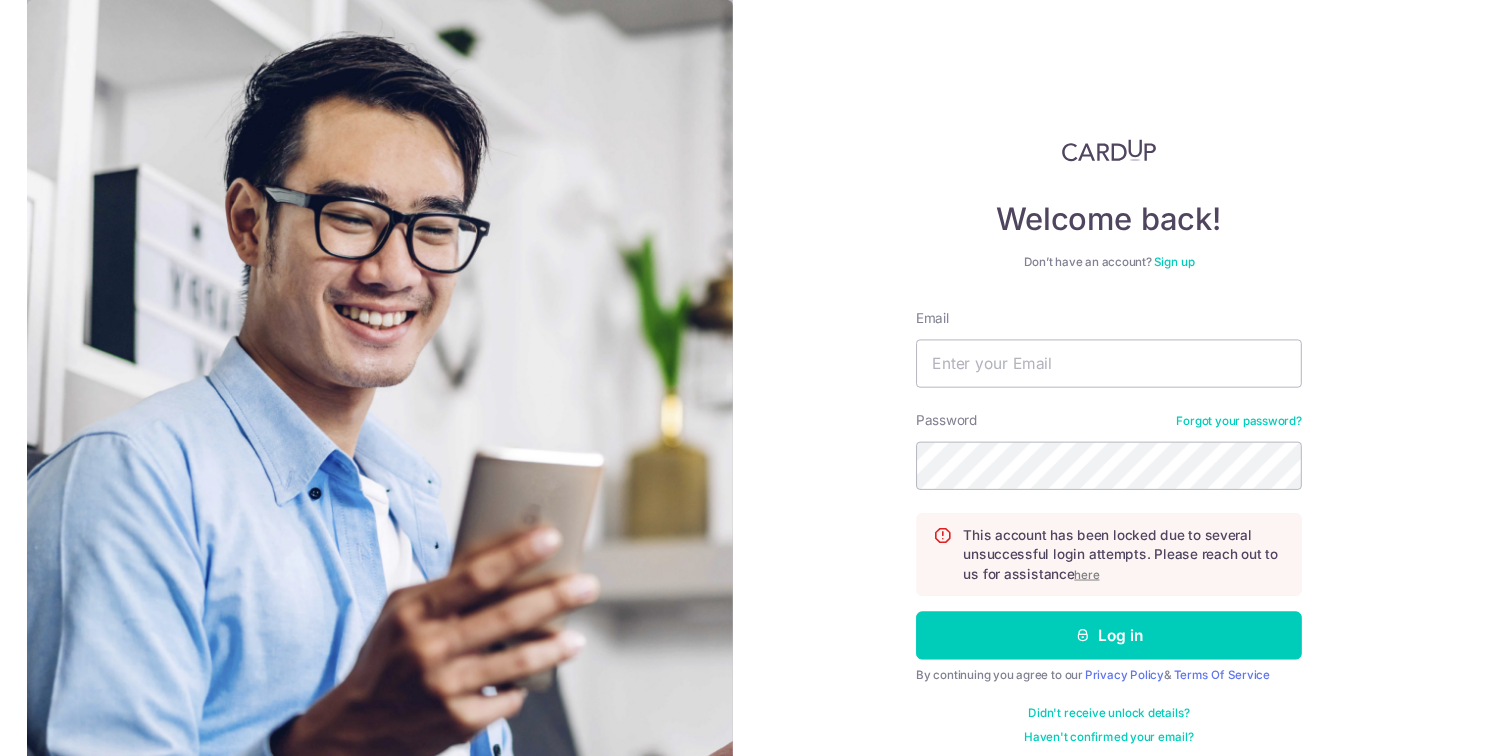 scroll, scrollTop: 0, scrollLeft: 0, axis: both 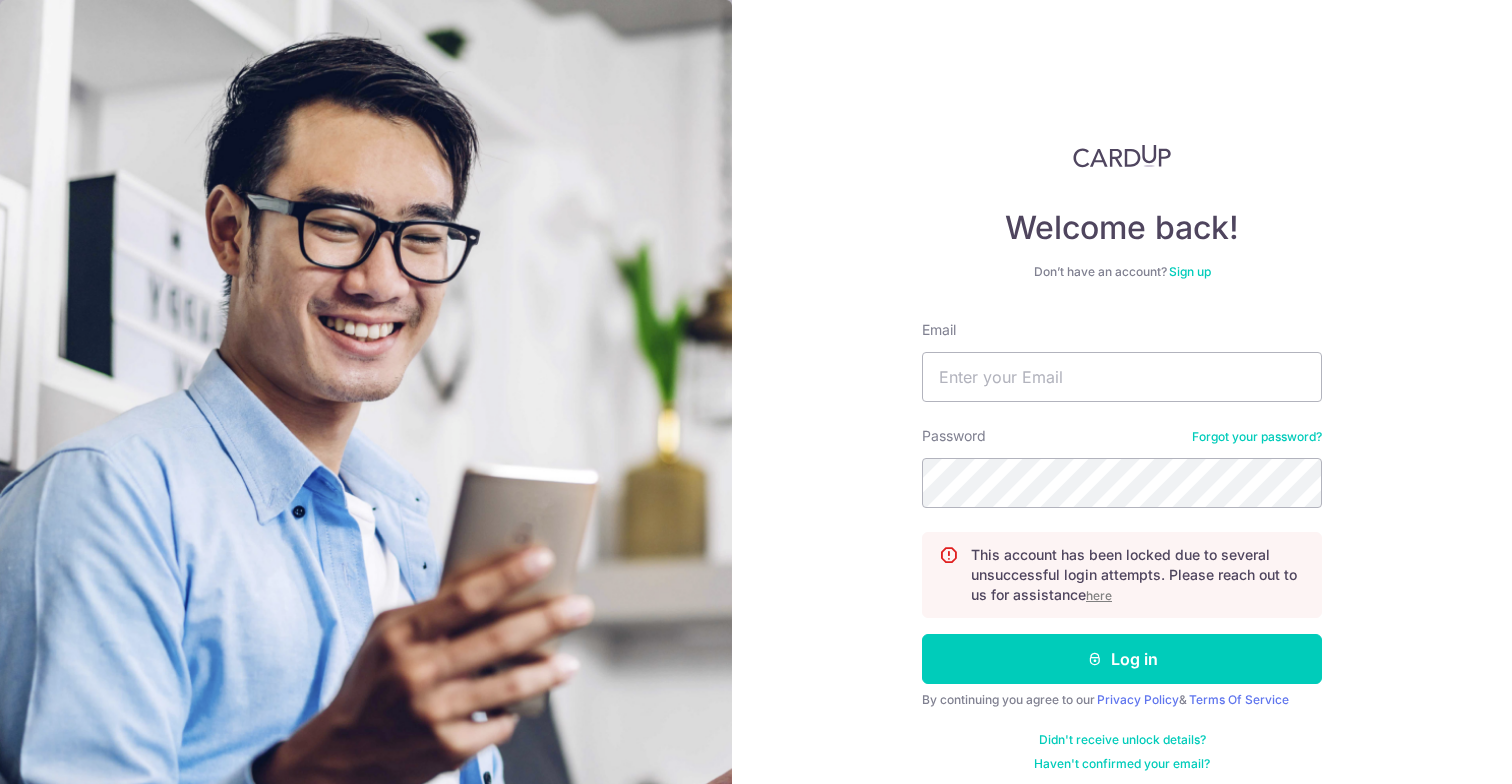 click on "here" at bounding box center (1099, 595) 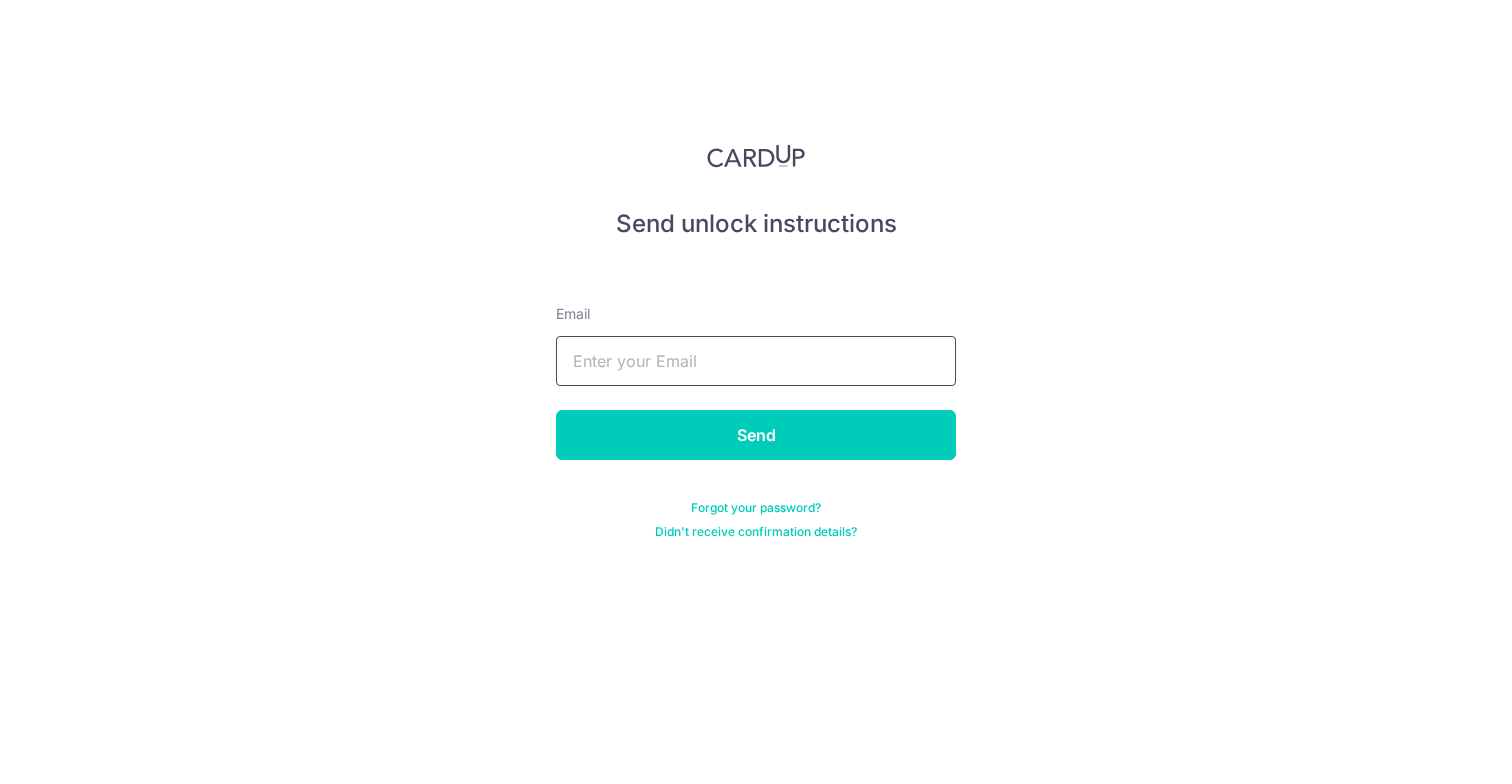 click at bounding box center [756, 361] 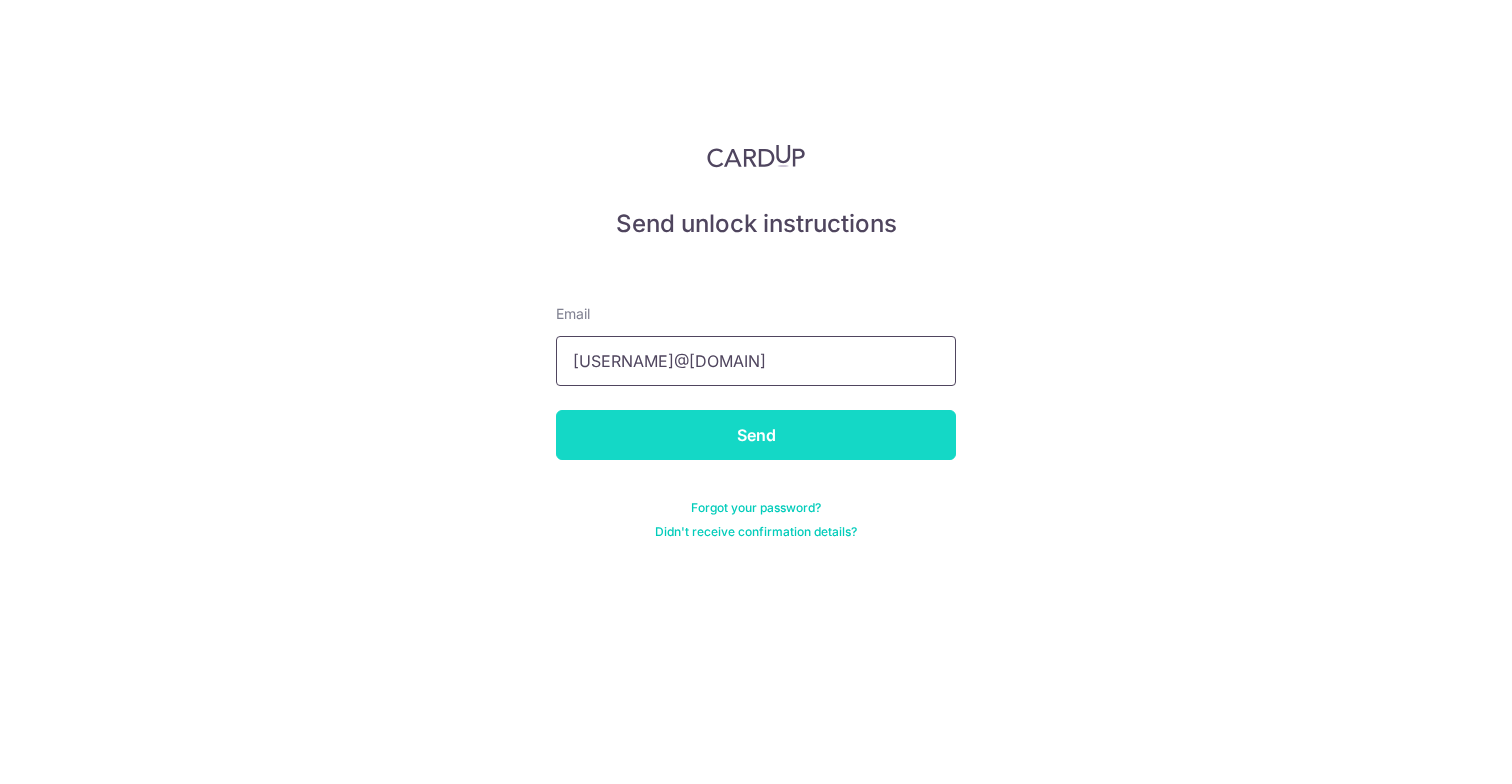 type on "[USERNAME]@[DOMAIN]" 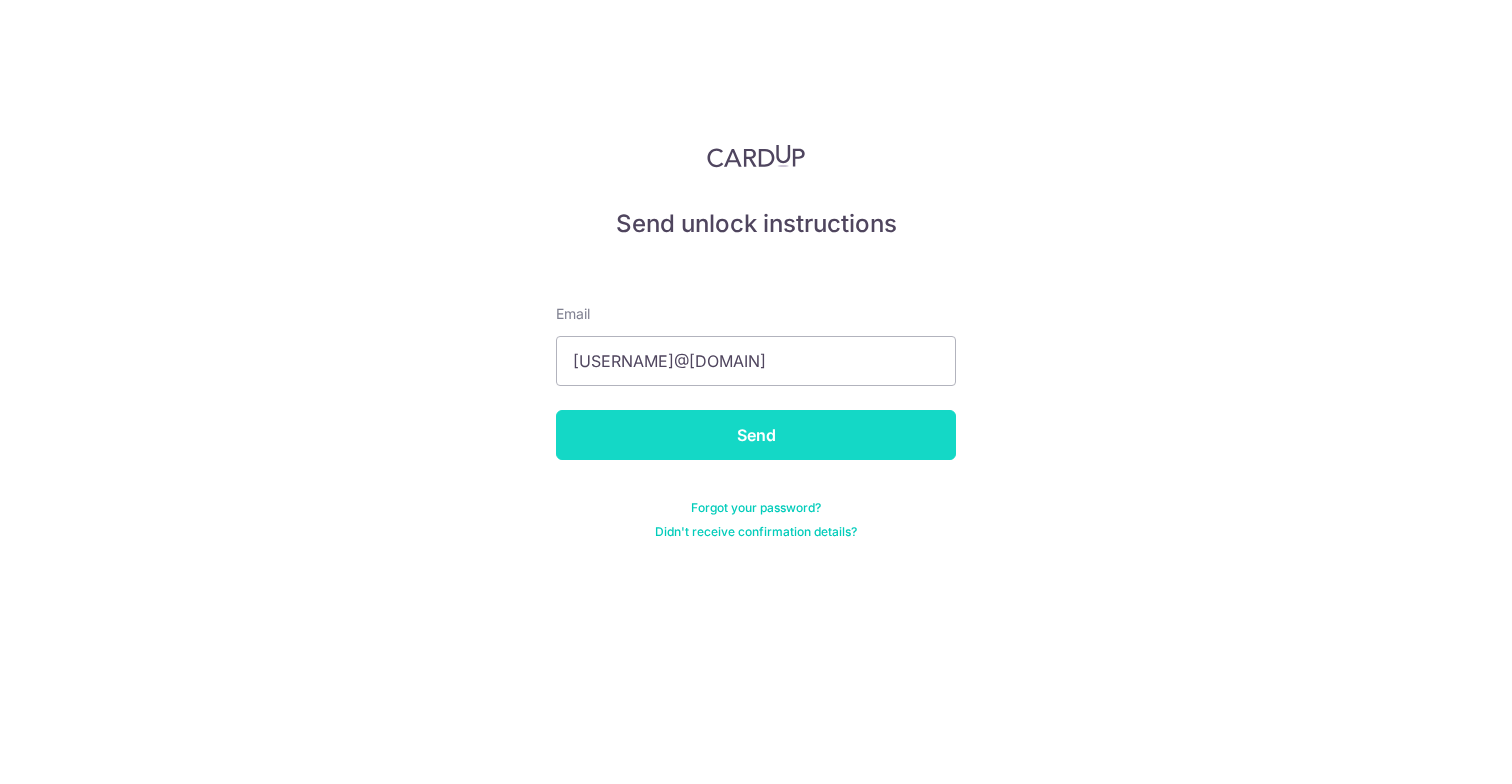 click on "Send" at bounding box center (756, 435) 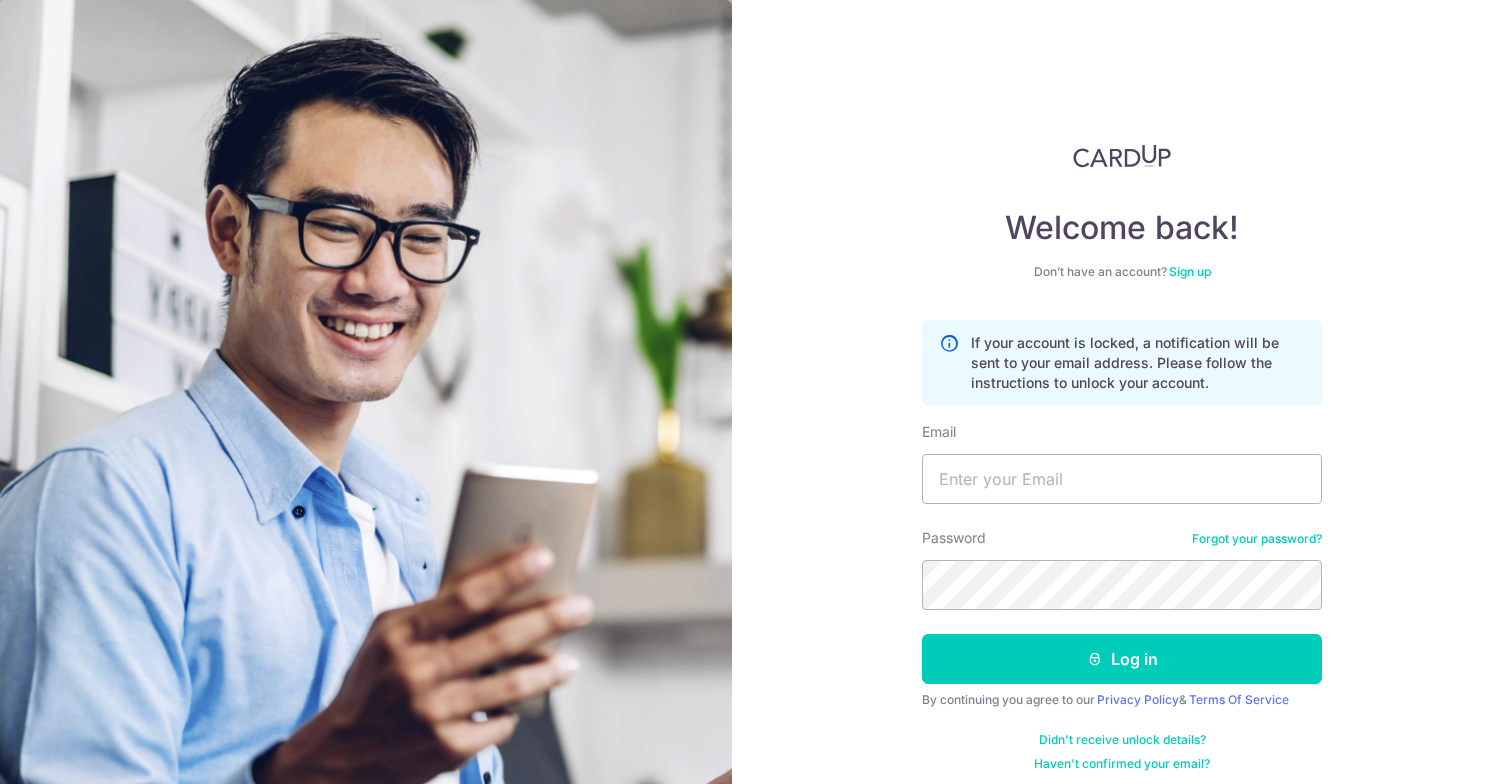 scroll, scrollTop: 0, scrollLeft: 0, axis: both 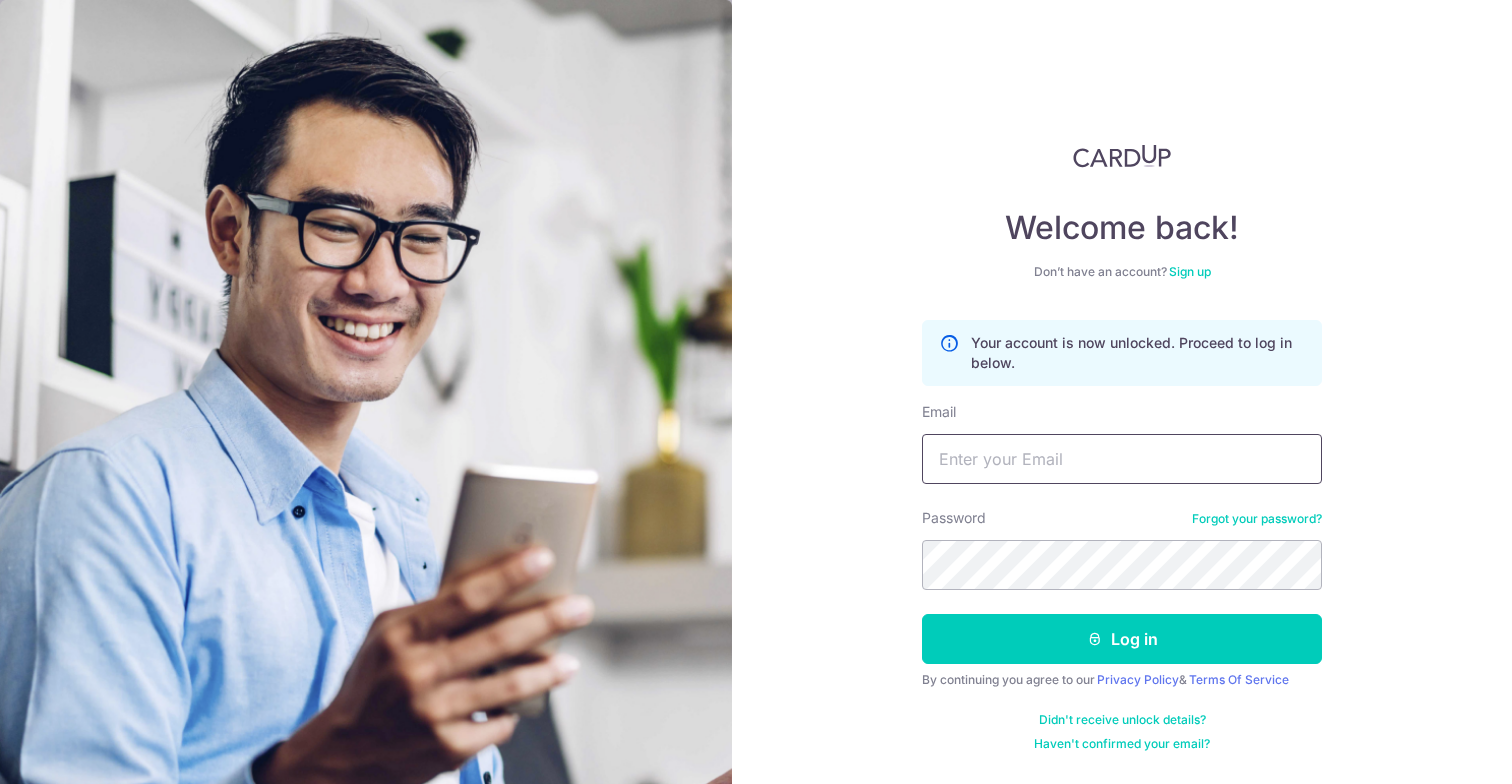 click on "Email" at bounding box center [1122, 459] 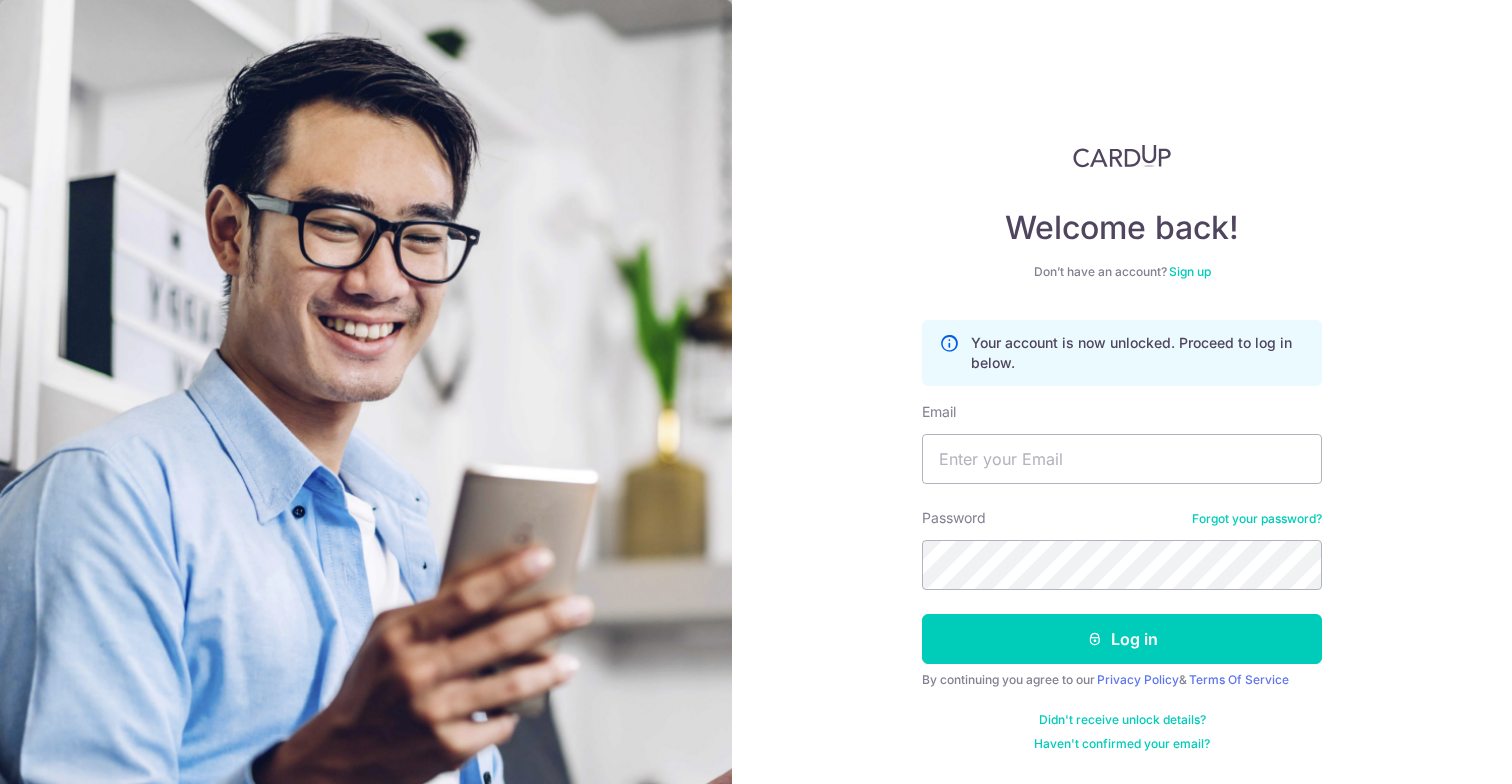 click on "Forgot your password?" at bounding box center (1257, 519) 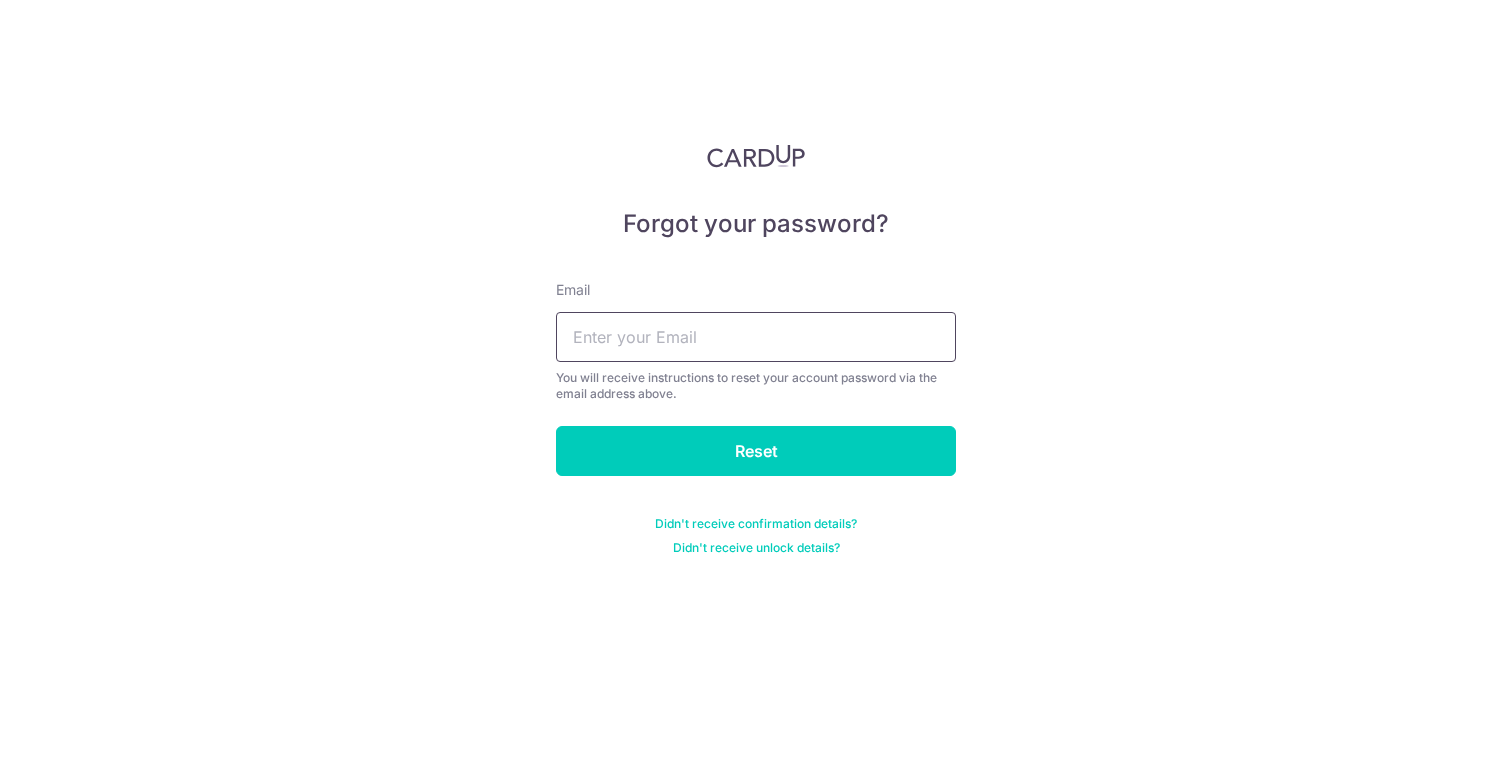 drag, startPoint x: 752, startPoint y: 367, endPoint x: 753, endPoint y: 349, distance: 18.027756 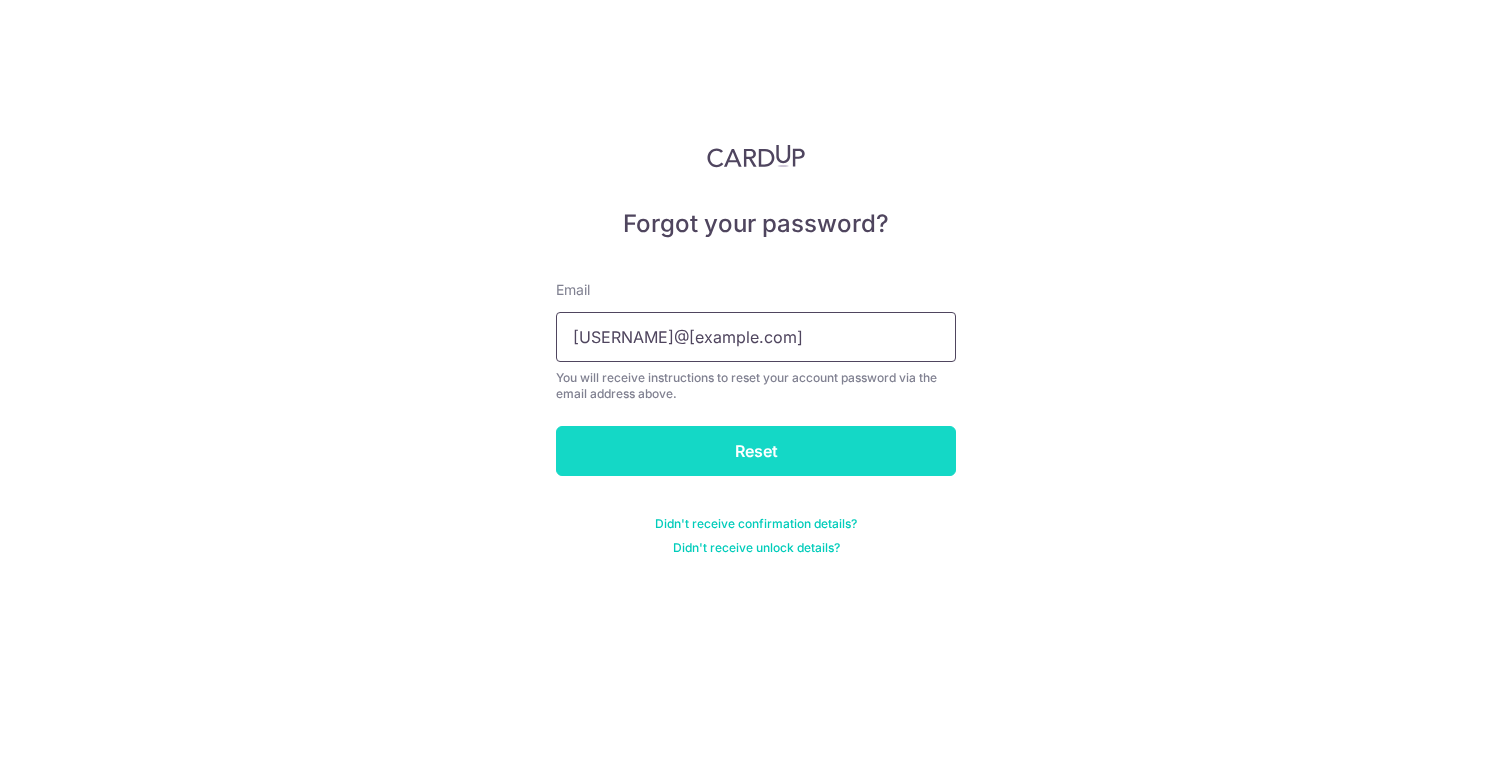 type on "zhixuan.1109@gmail.com" 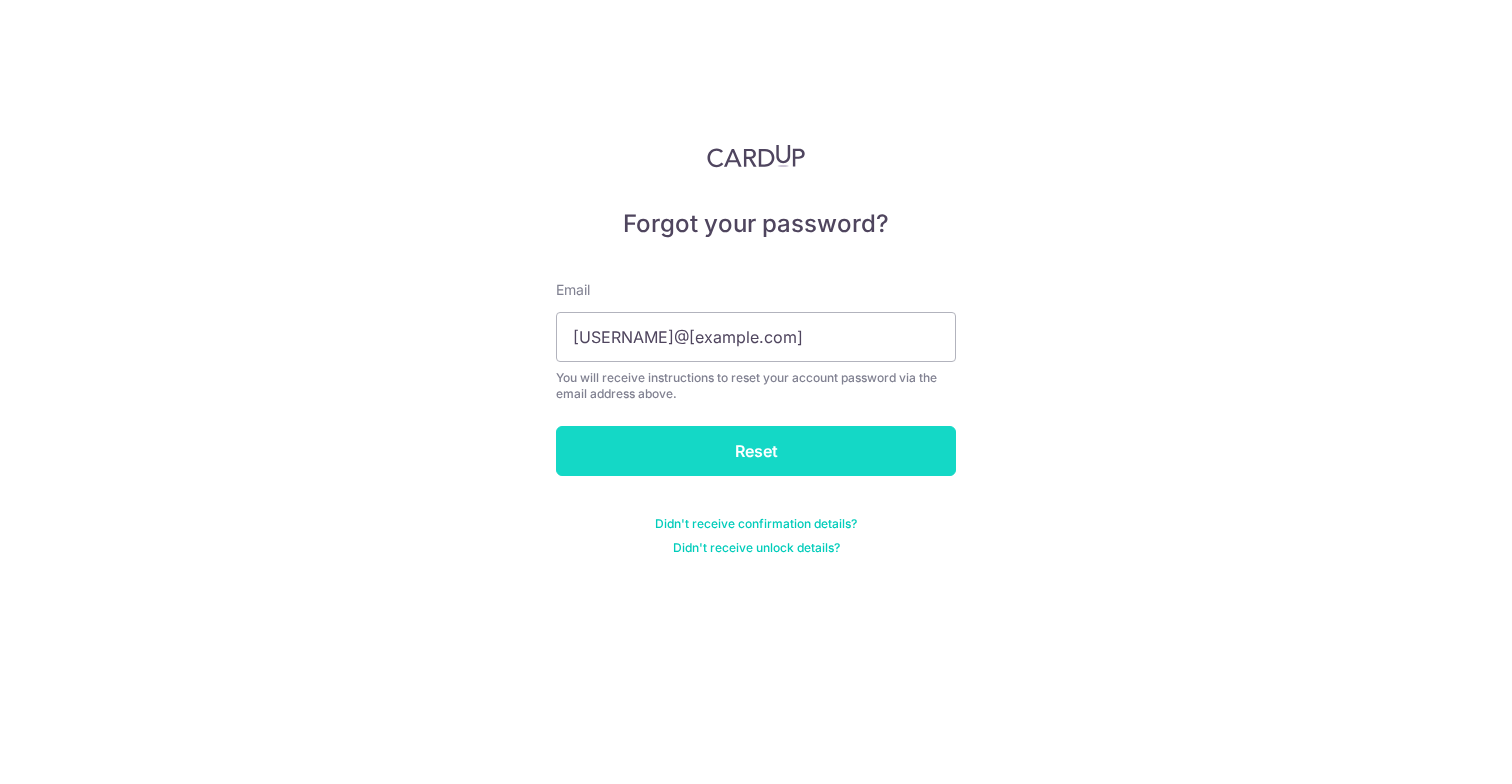 click on "Reset" at bounding box center [756, 451] 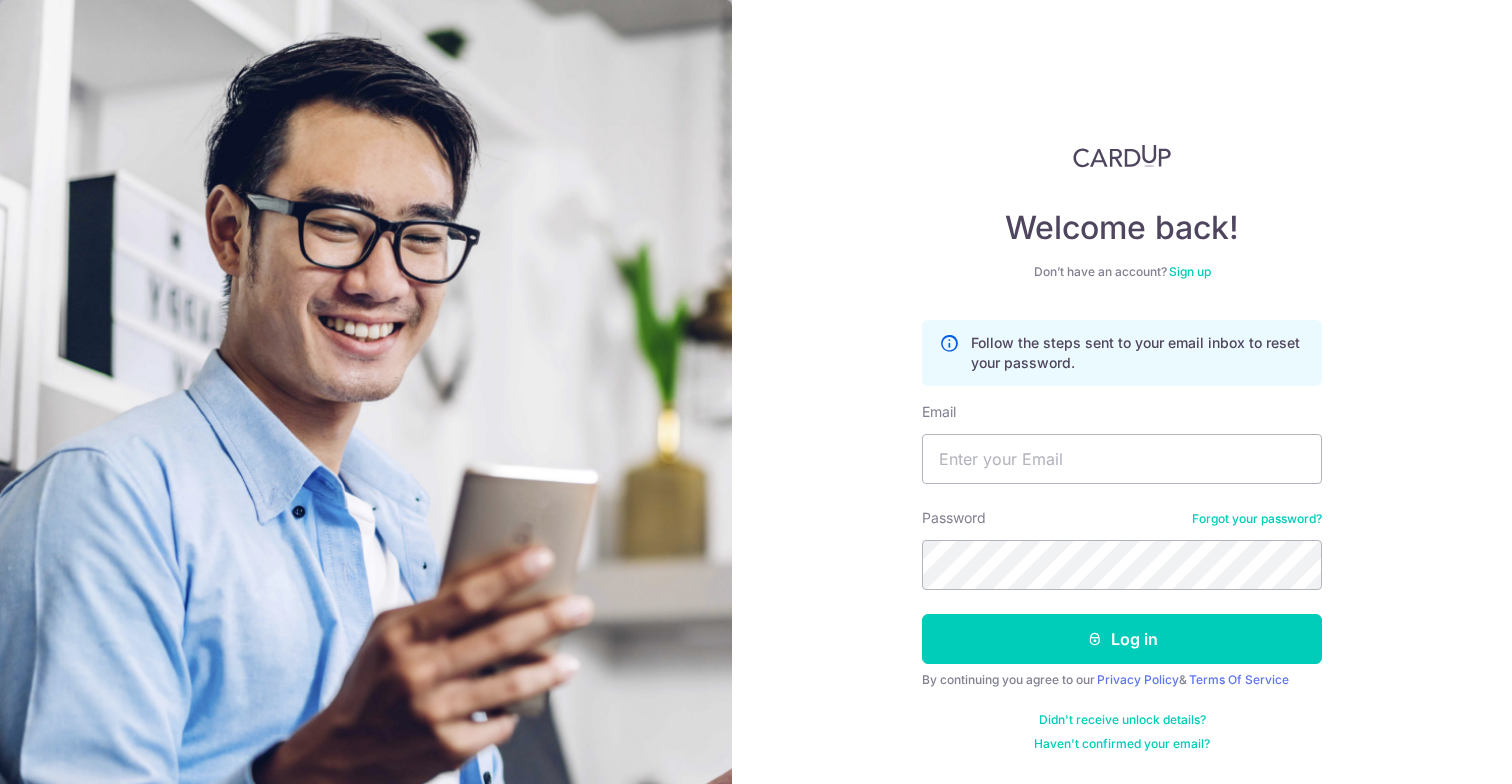 scroll, scrollTop: 0, scrollLeft: 0, axis: both 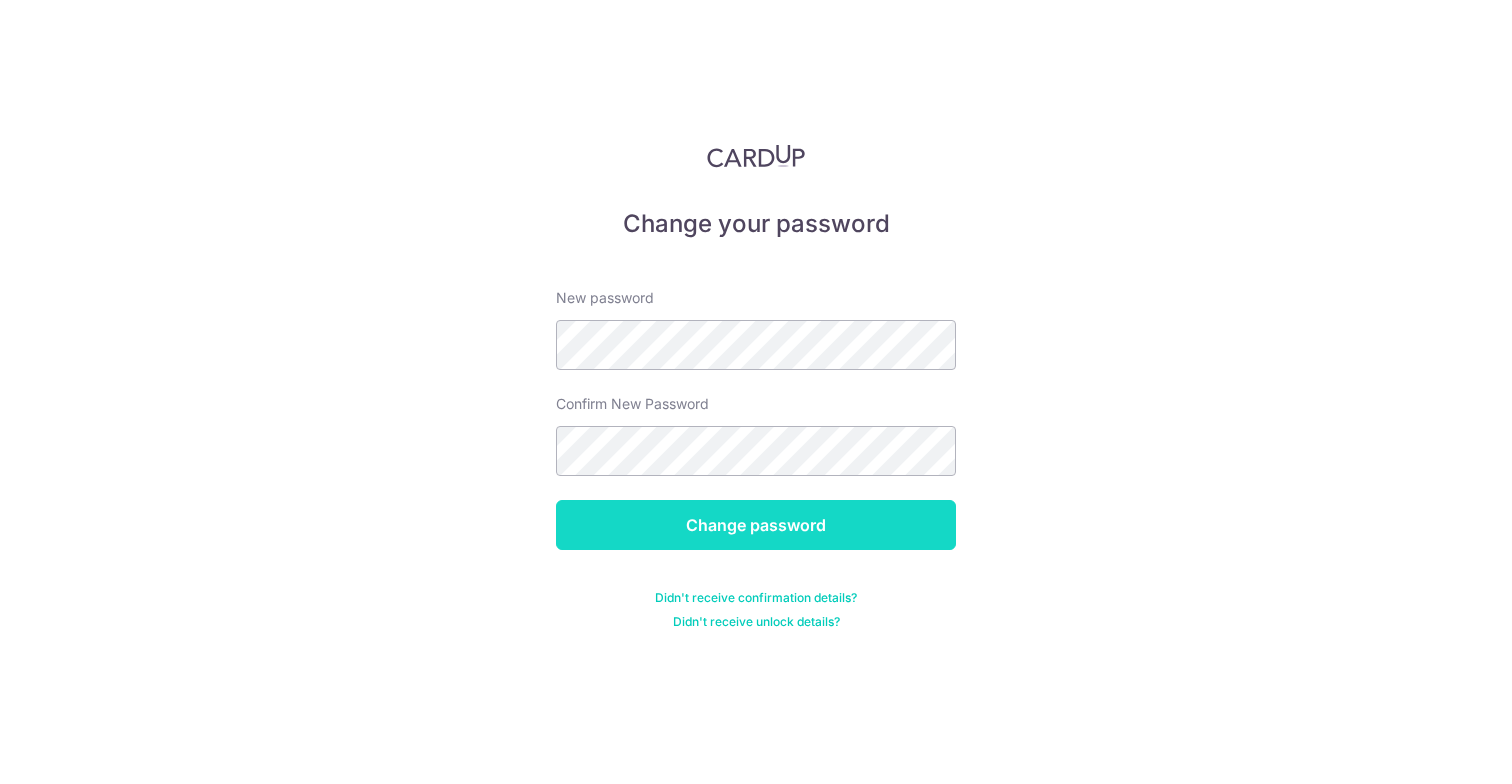 click on "Change password" at bounding box center (756, 525) 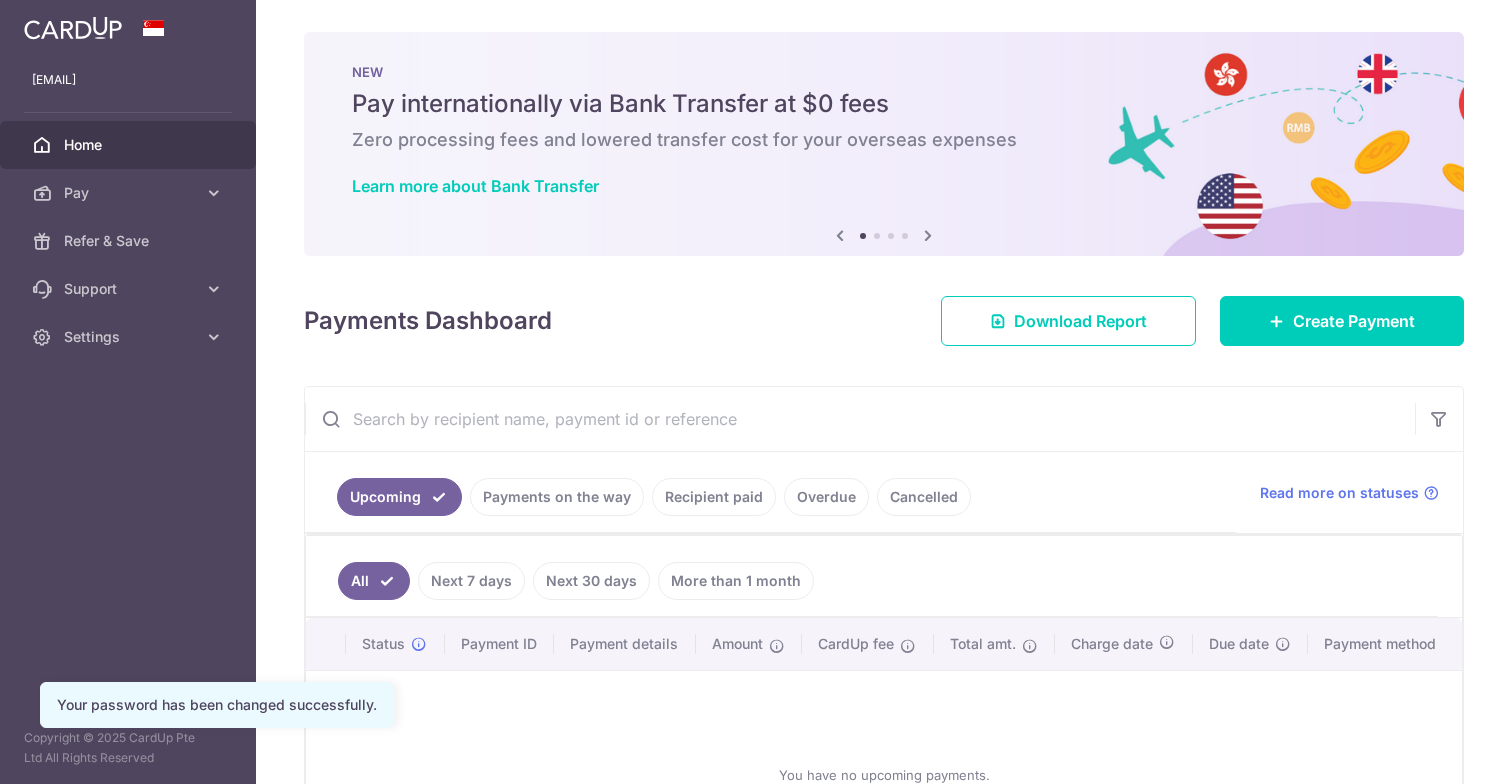 scroll, scrollTop: 0, scrollLeft: 0, axis: both 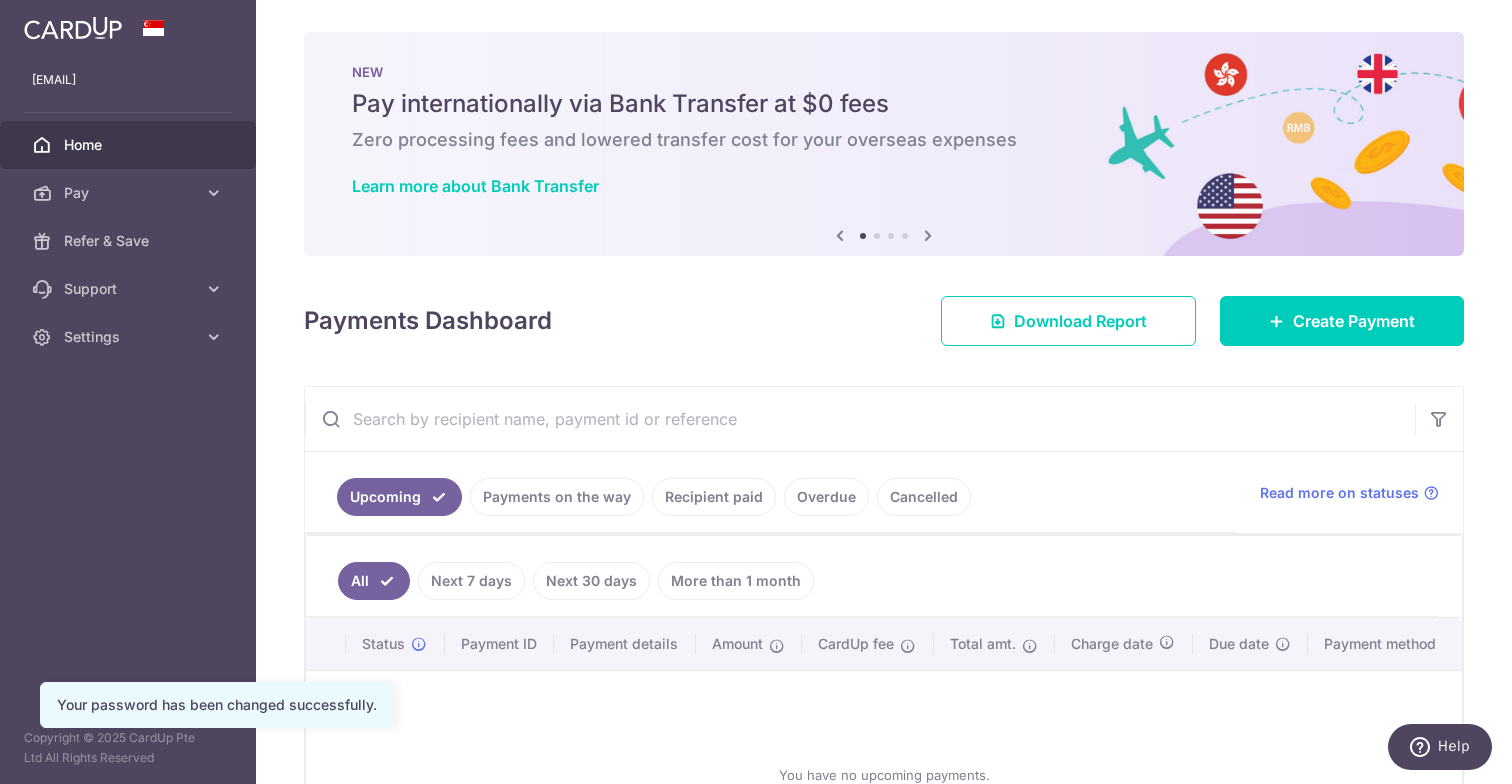 click on "Payments on the way" at bounding box center [557, 497] 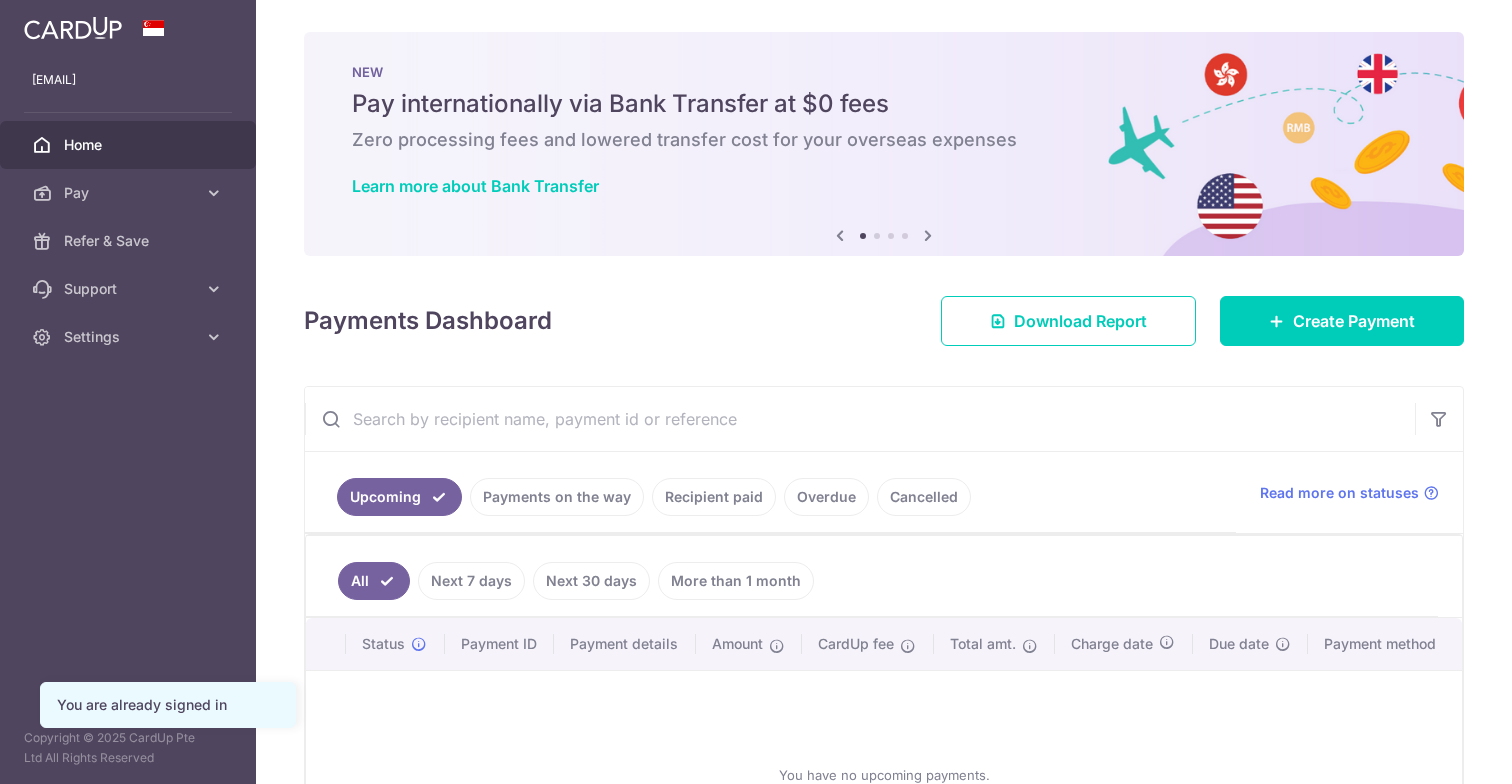 scroll, scrollTop: 0, scrollLeft: 0, axis: both 